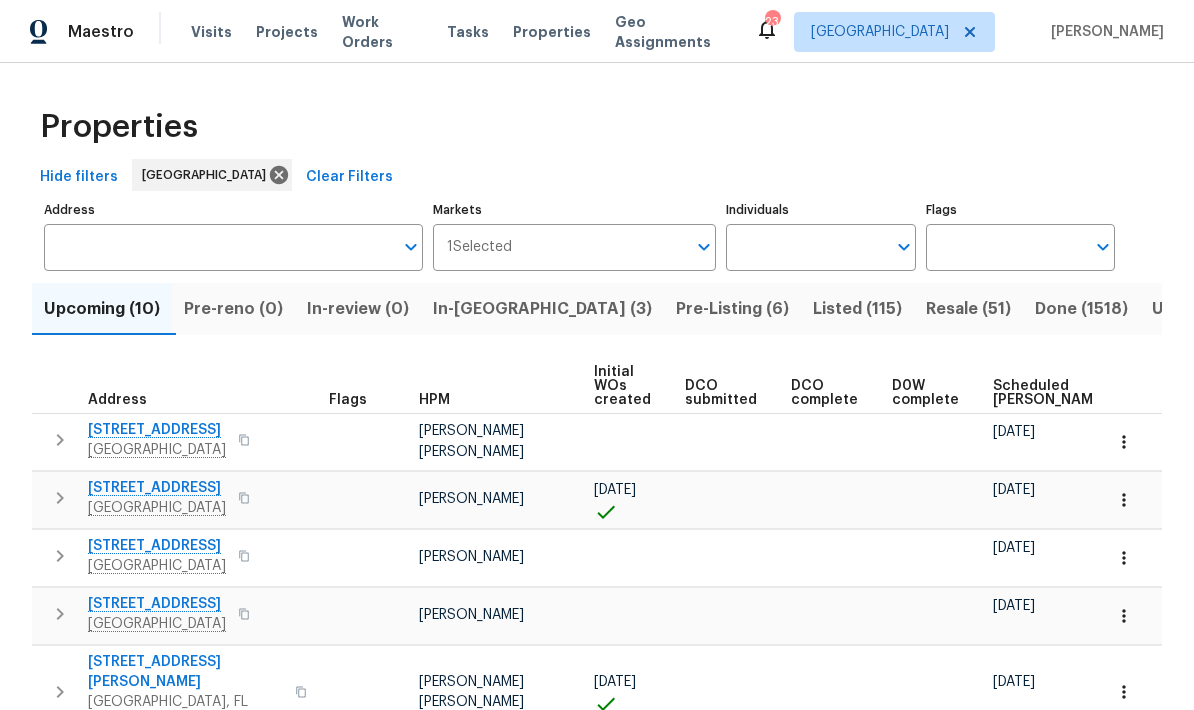 scroll, scrollTop: 80, scrollLeft: 0, axis: vertical 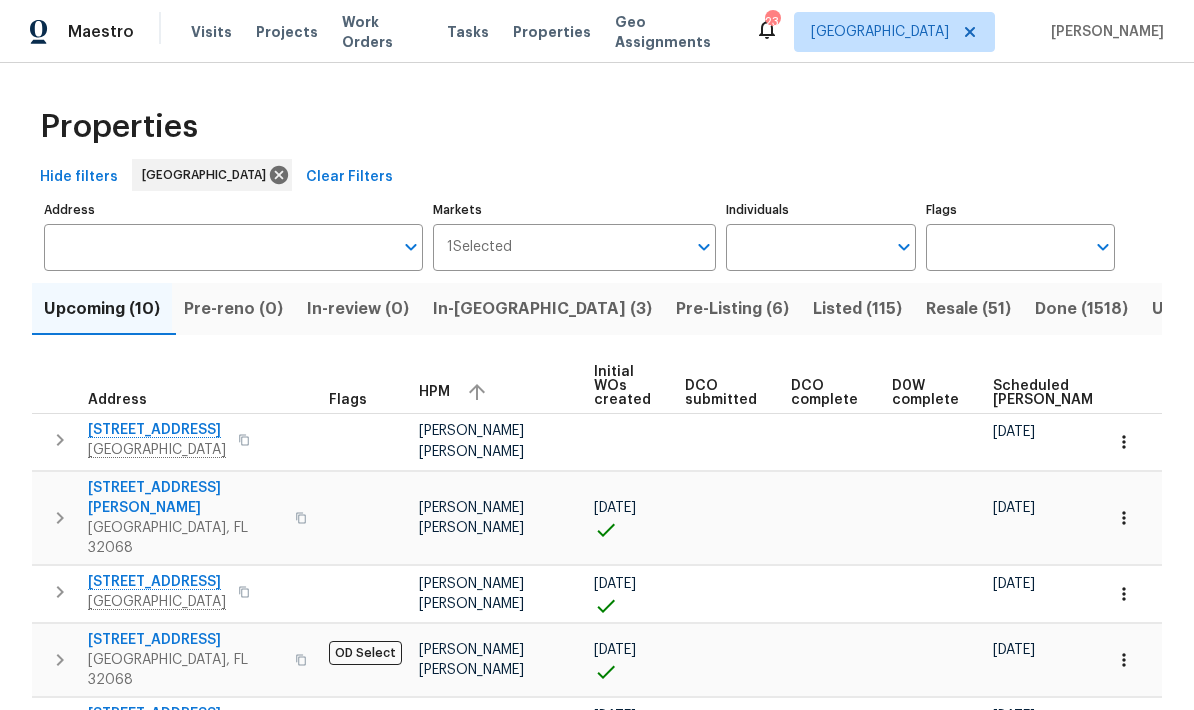 click on "Listed (115)" at bounding box center (857, 309) 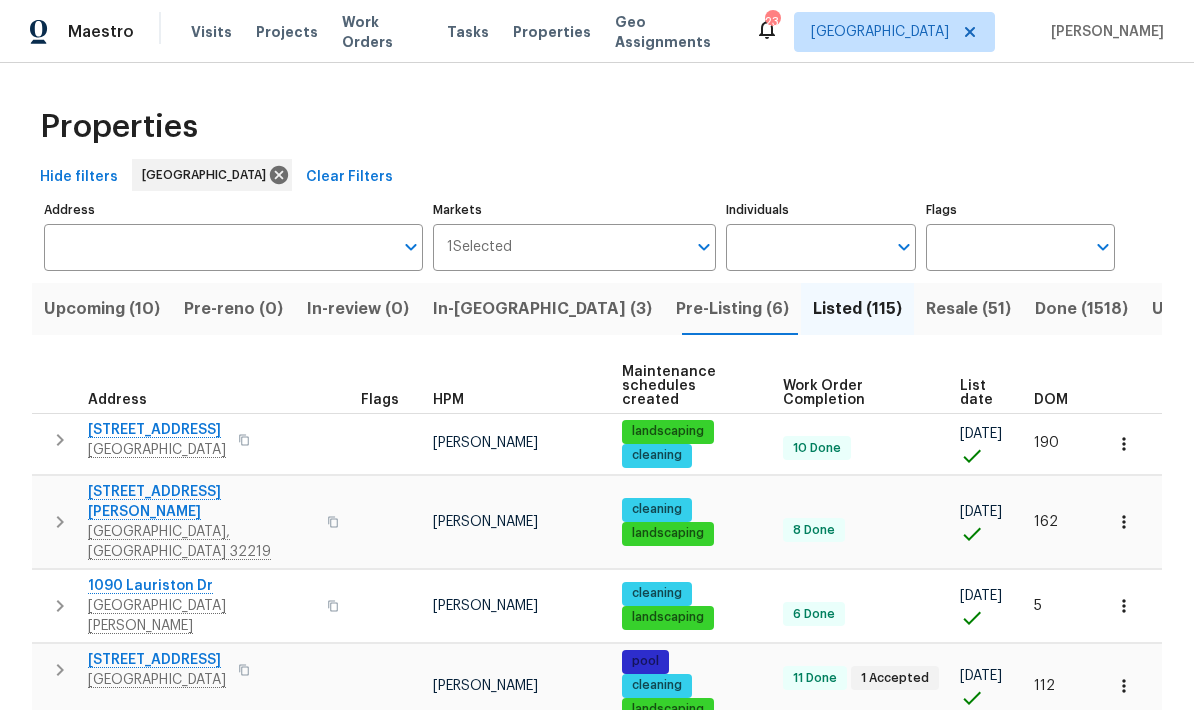click on "HPM" at bounding box center (448, 400) 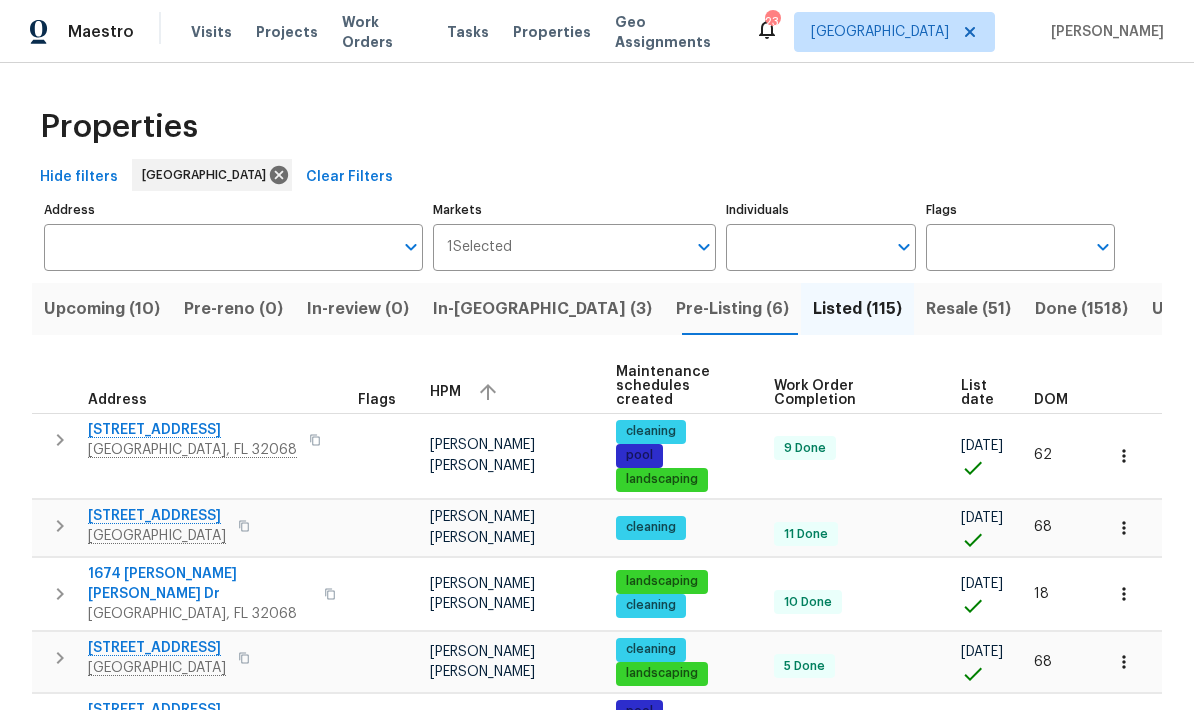 scroll, scrollTop: 16, scrollLeft: 0, axis: vertical 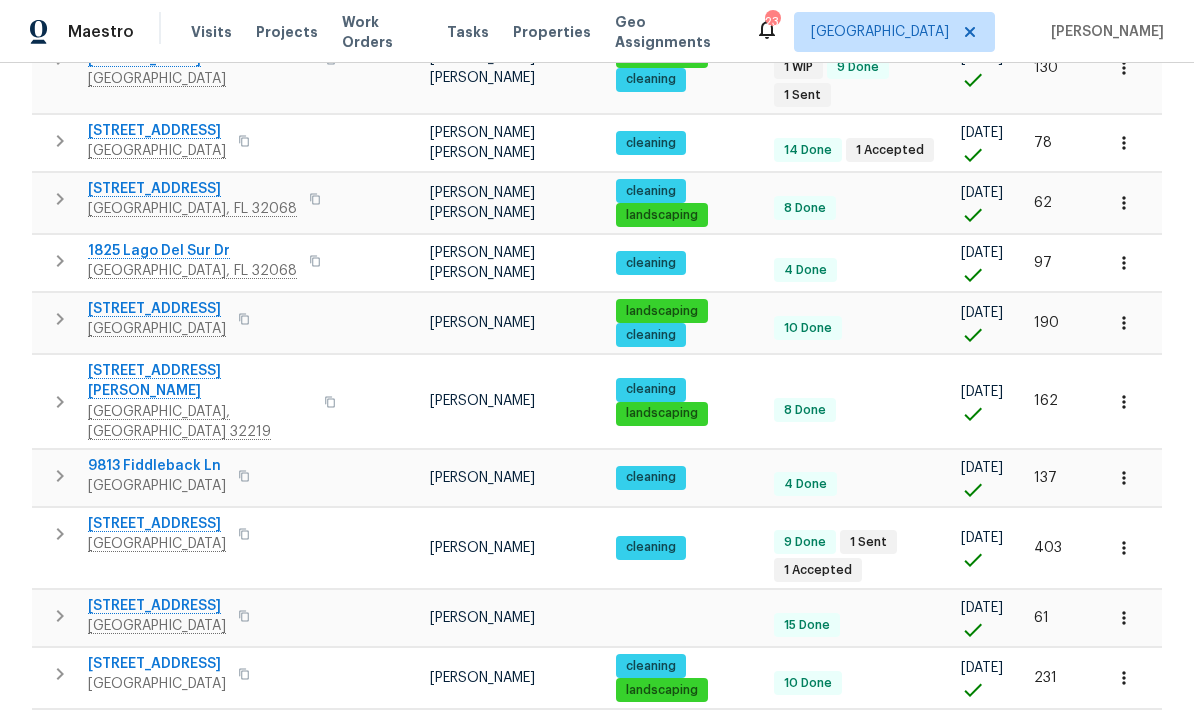 click at bounding box center [60, 401] 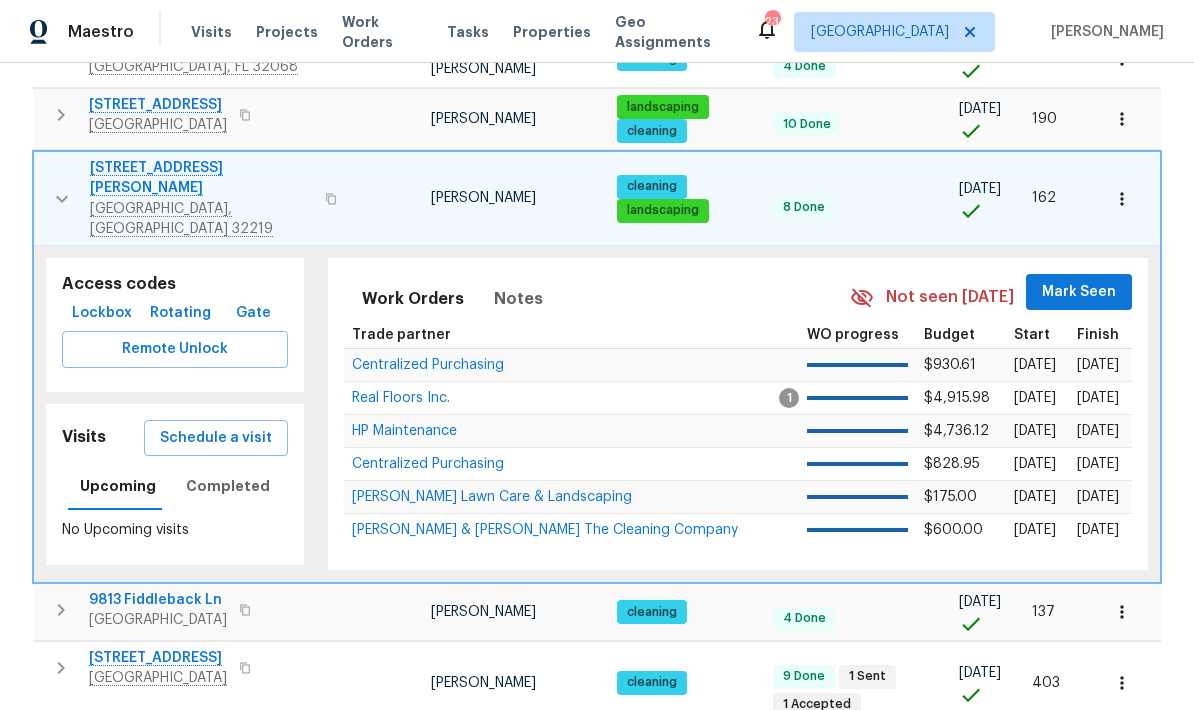 scroll, scrollTop: 1344, scrollLeft: 0, axis: vertical 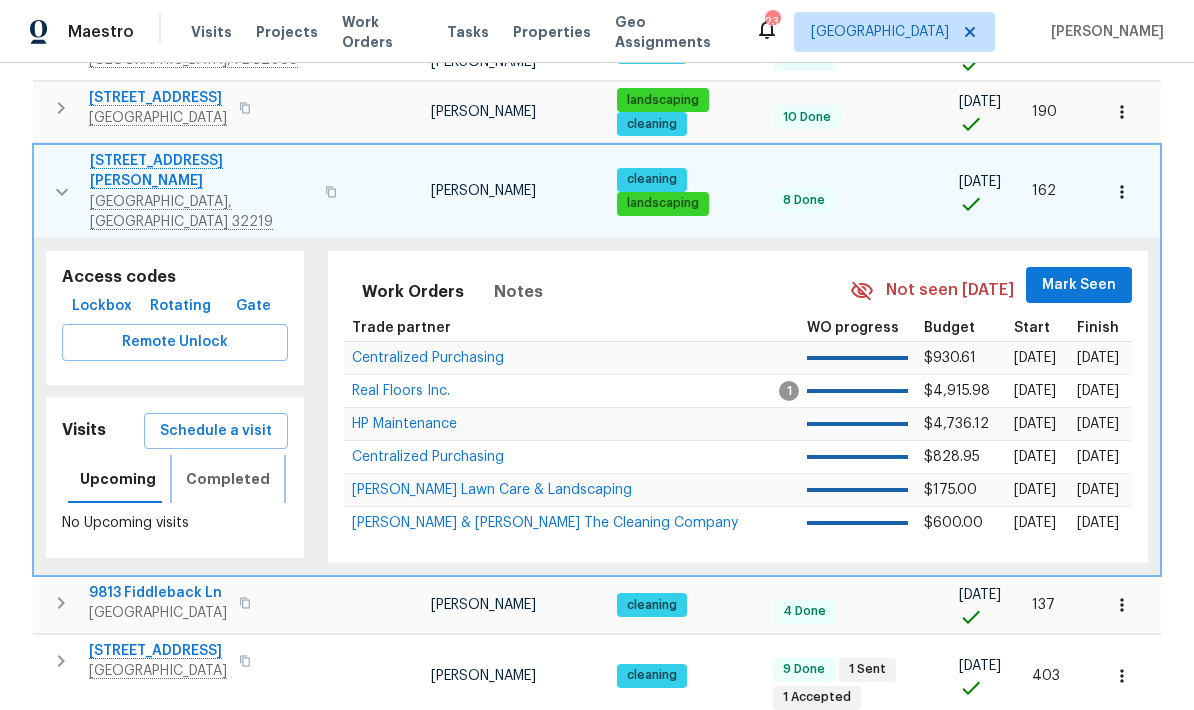 click on "Completed" at bounding box center [228, 479] 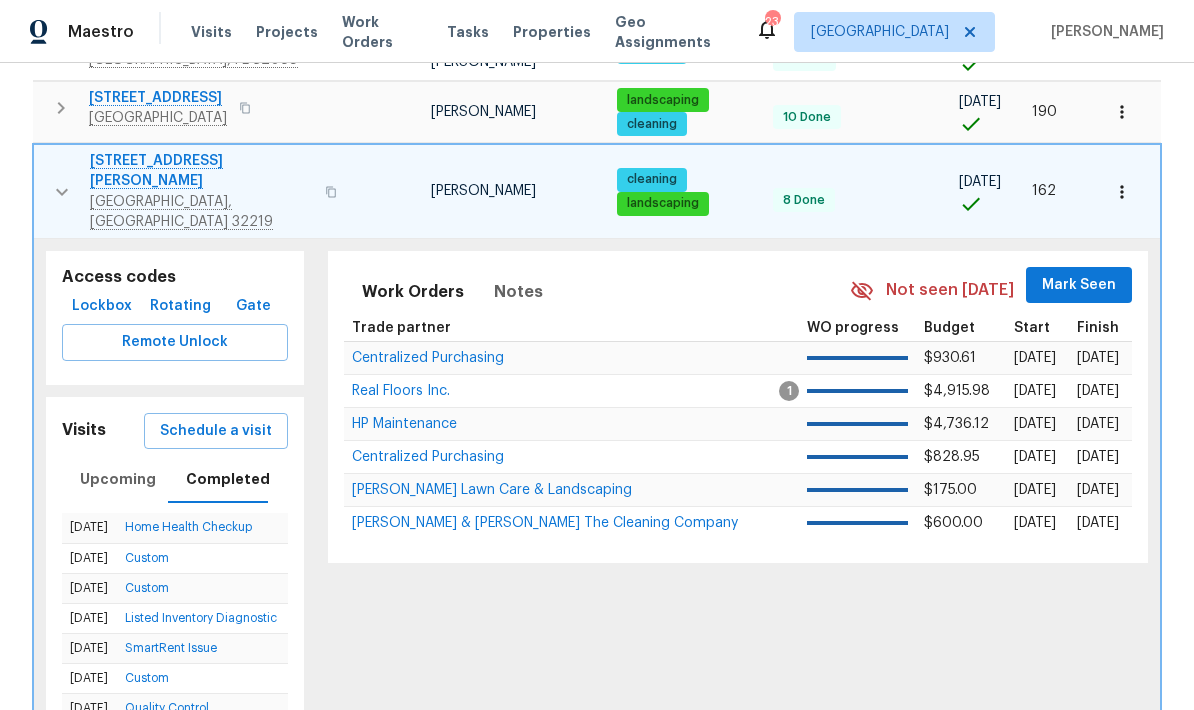 click 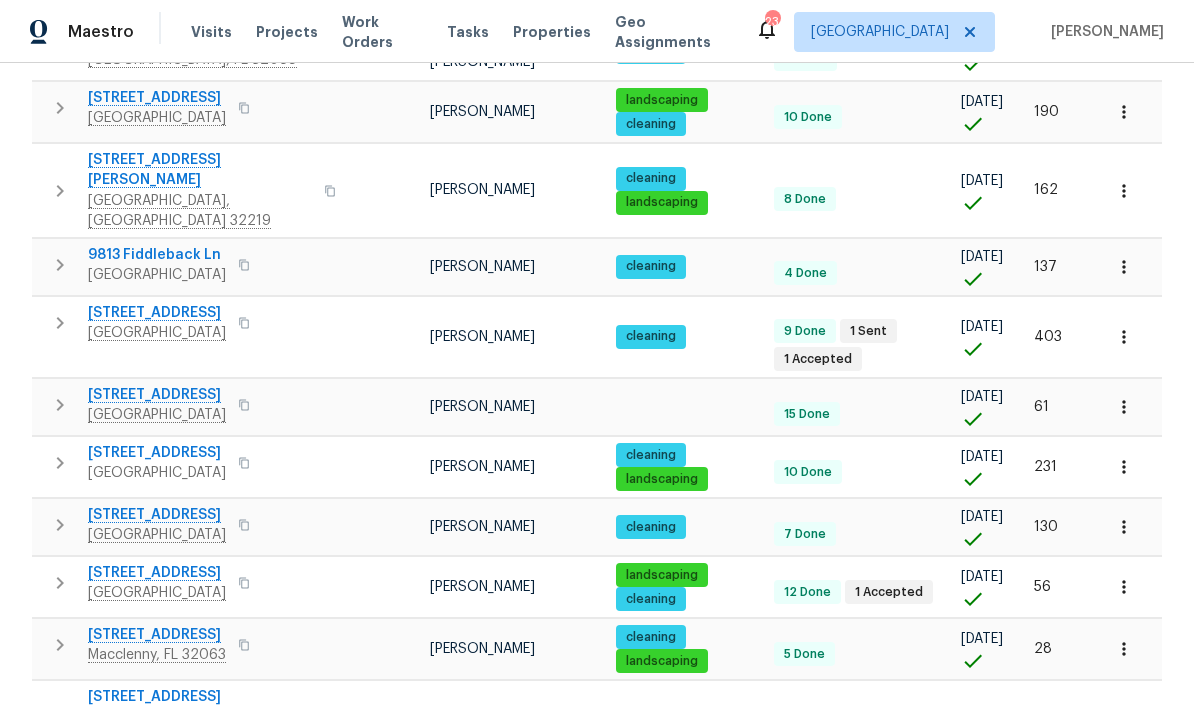 scroll, scrollTop: 1319, scrollLeft: 0, axis: vertical 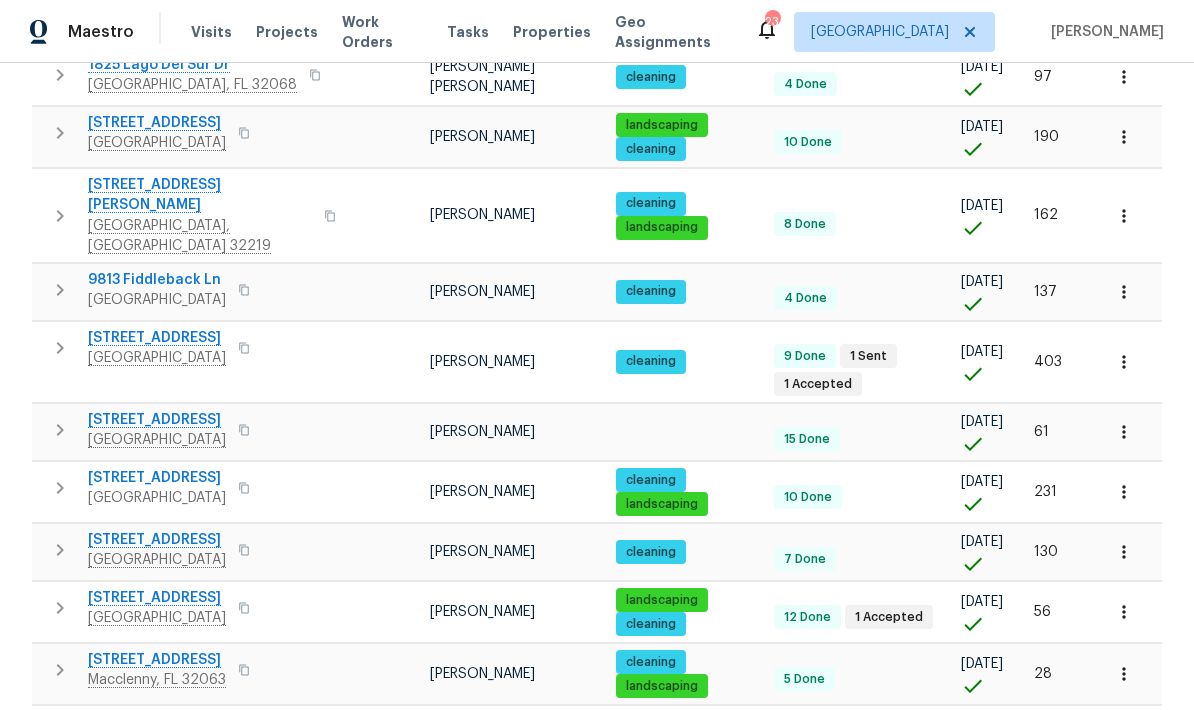 click 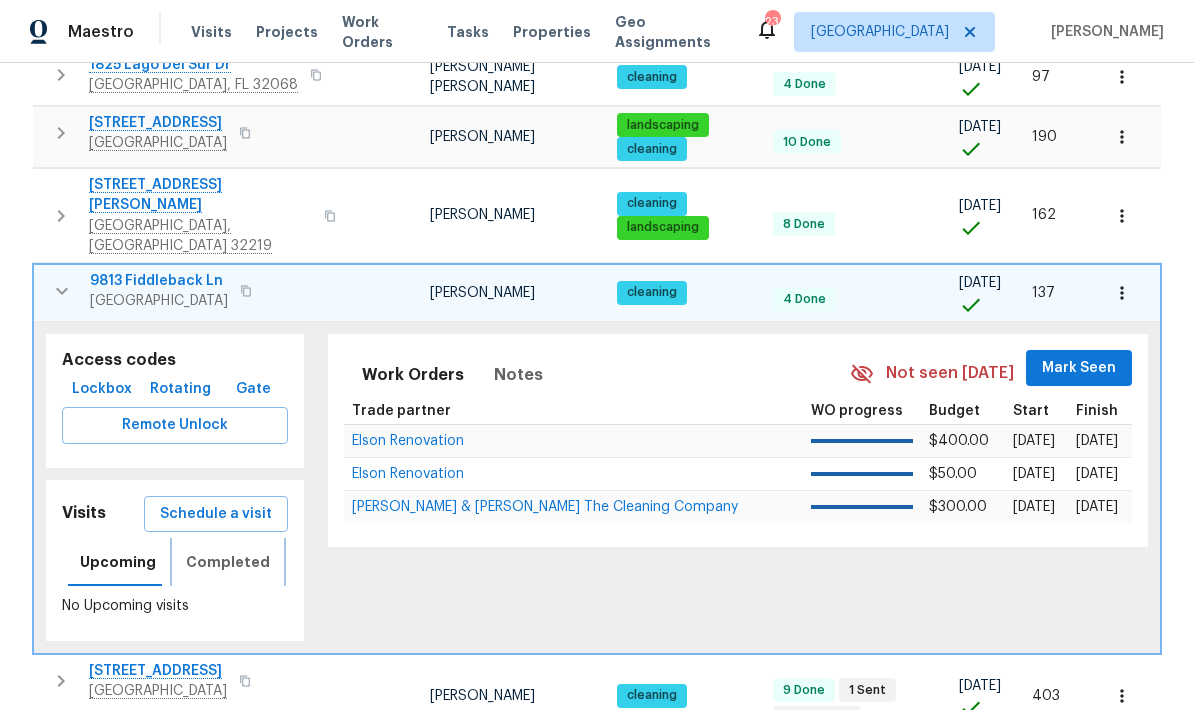 click on "Completed" at bounding box center (228, 562) 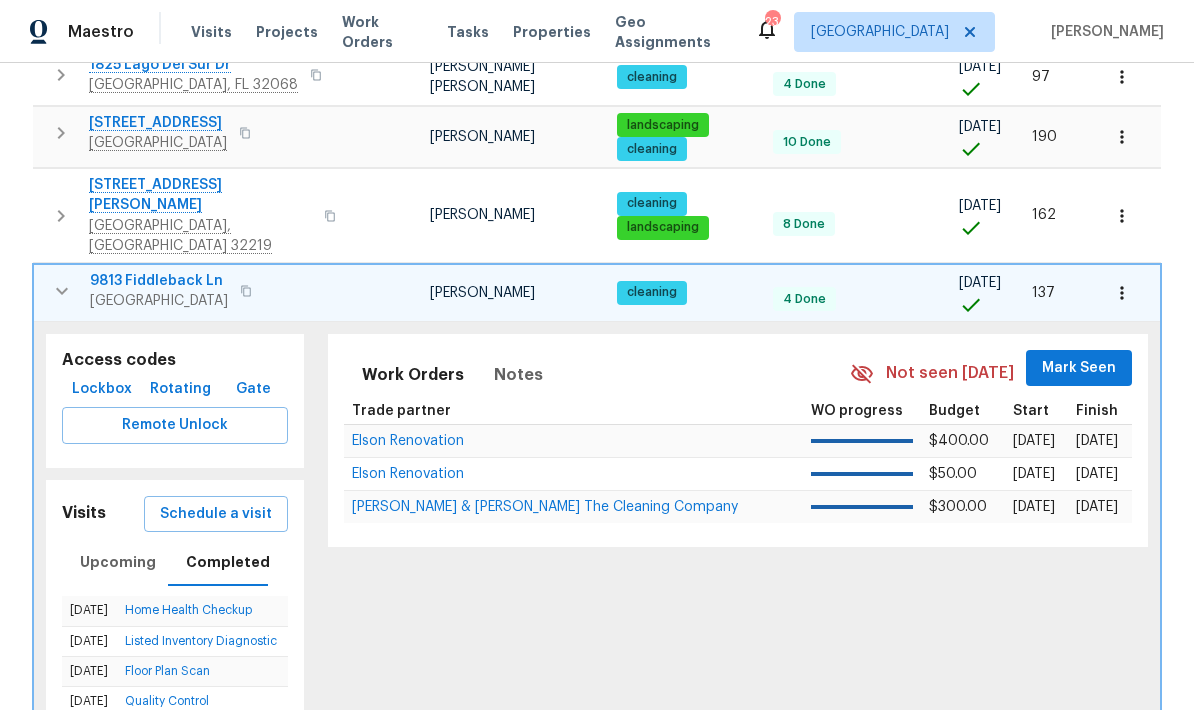 click on "Schedule a visit" at bounding box center [216, 514] 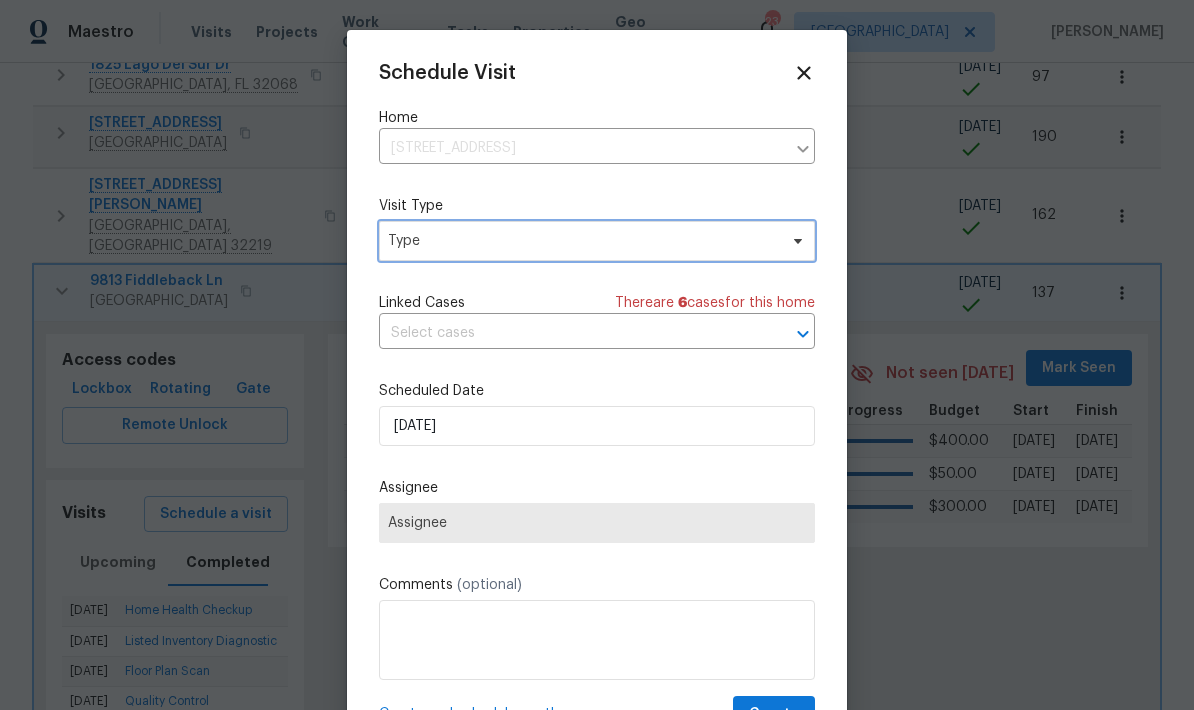 click on "Type" at bounding box center [582, 241] 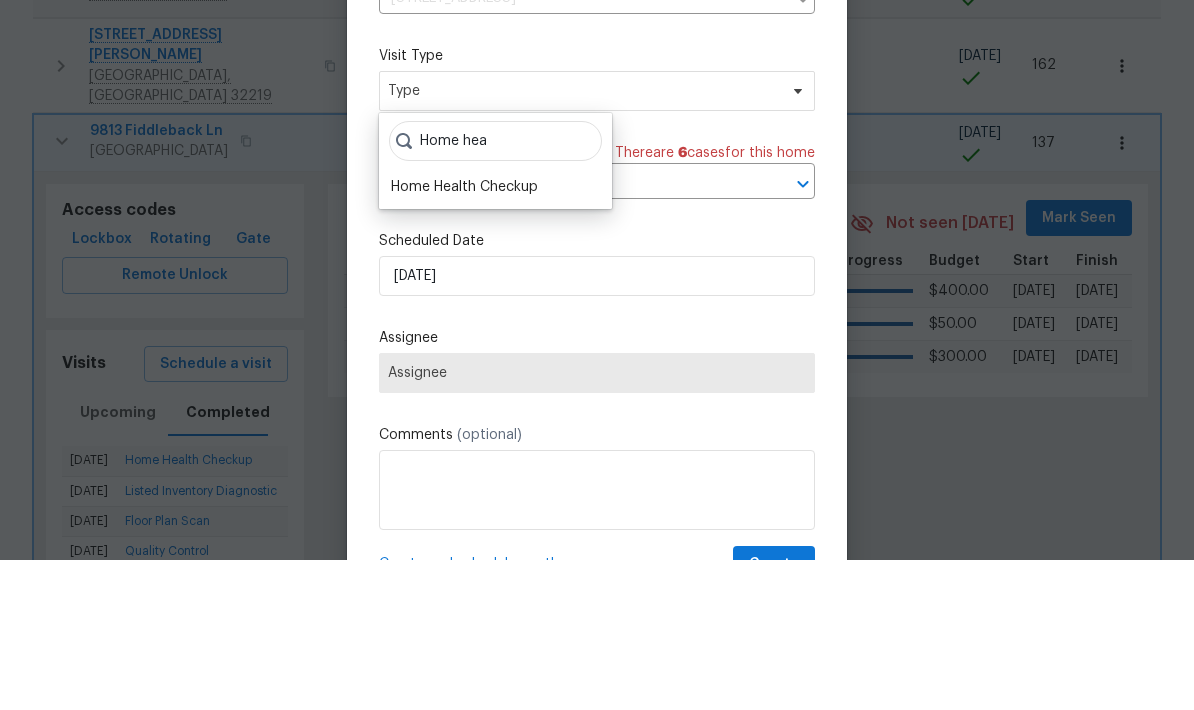 type on "Home hea" 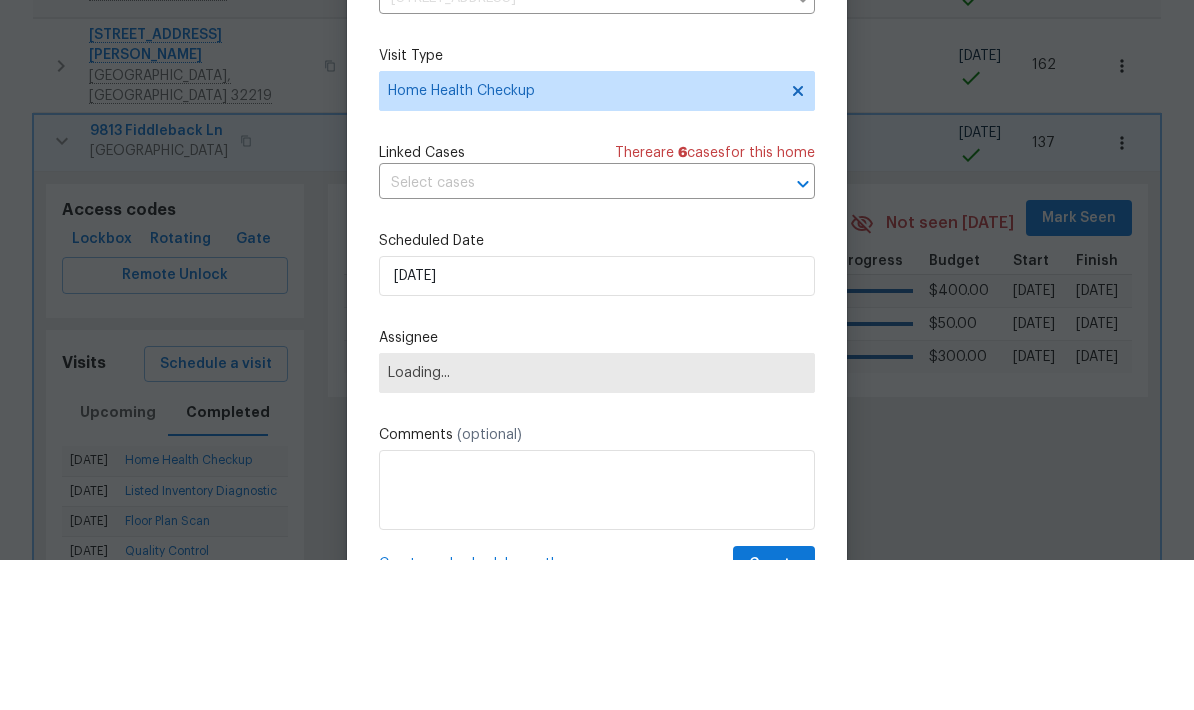 scroll, scrollTop: 80, scrollLeft: 0, axis: vertical 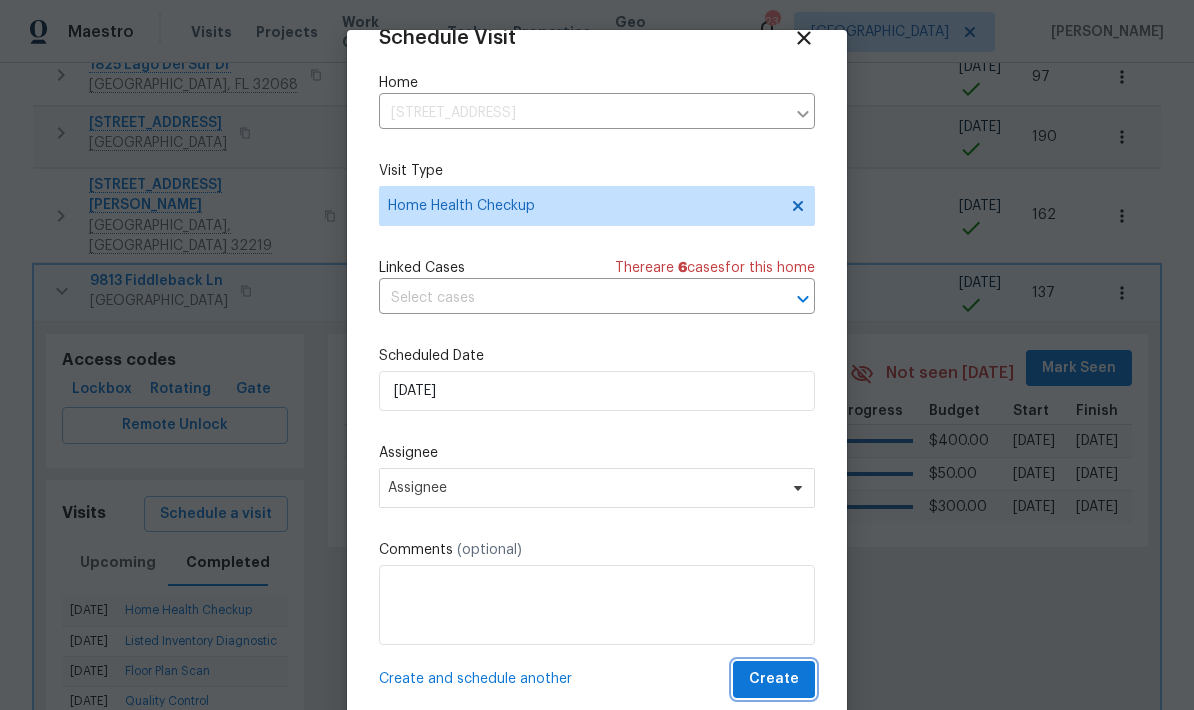 click on "Create" at bounding box center [774, 679] 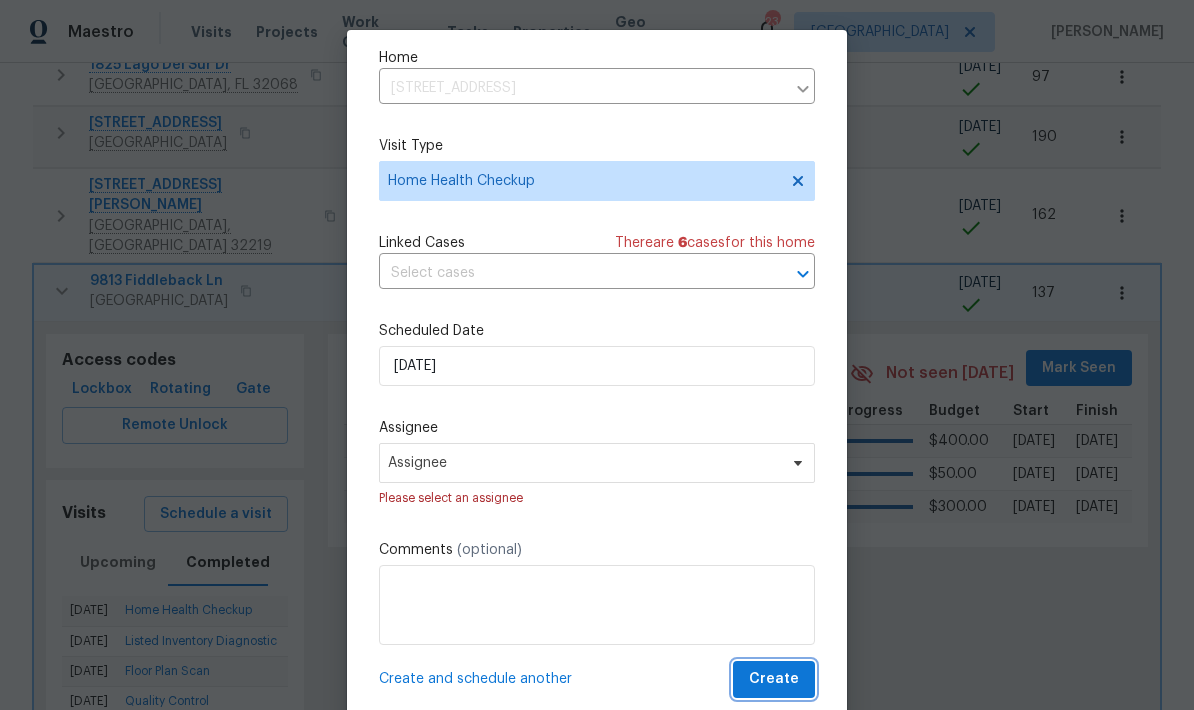 scroll, scrollTop: 64, scrollLeft: 0, axis: vertical 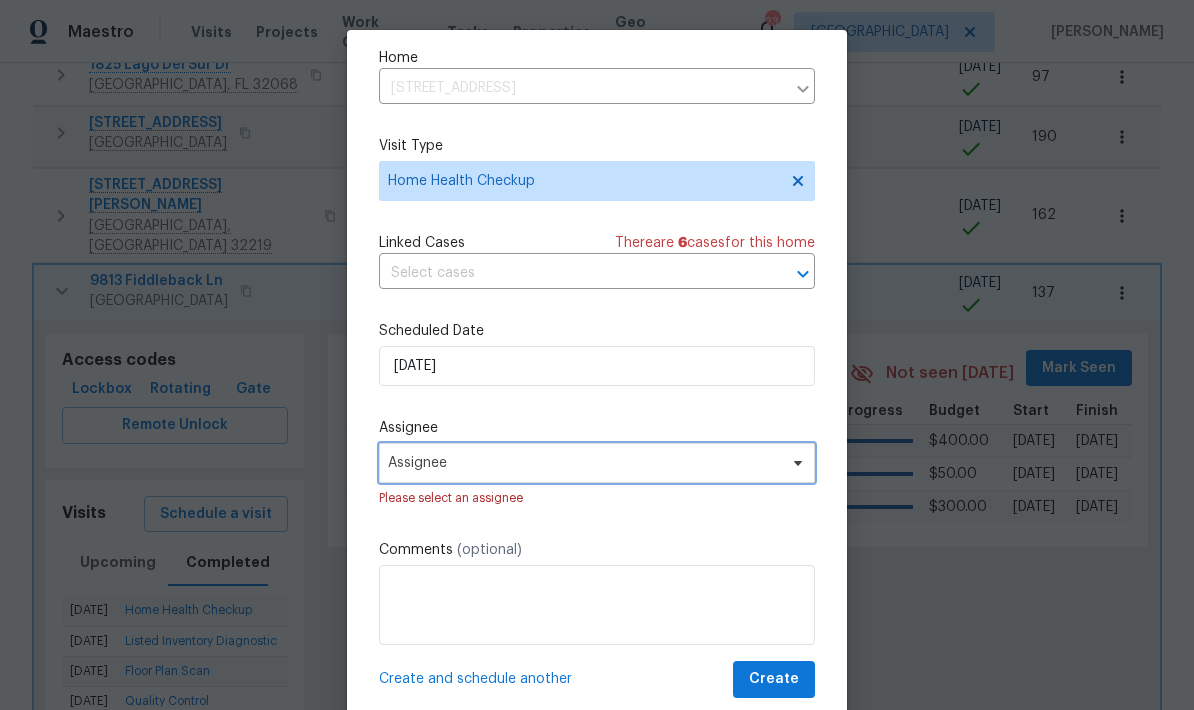 click on "Assignee" at bounding box center [584, 463] 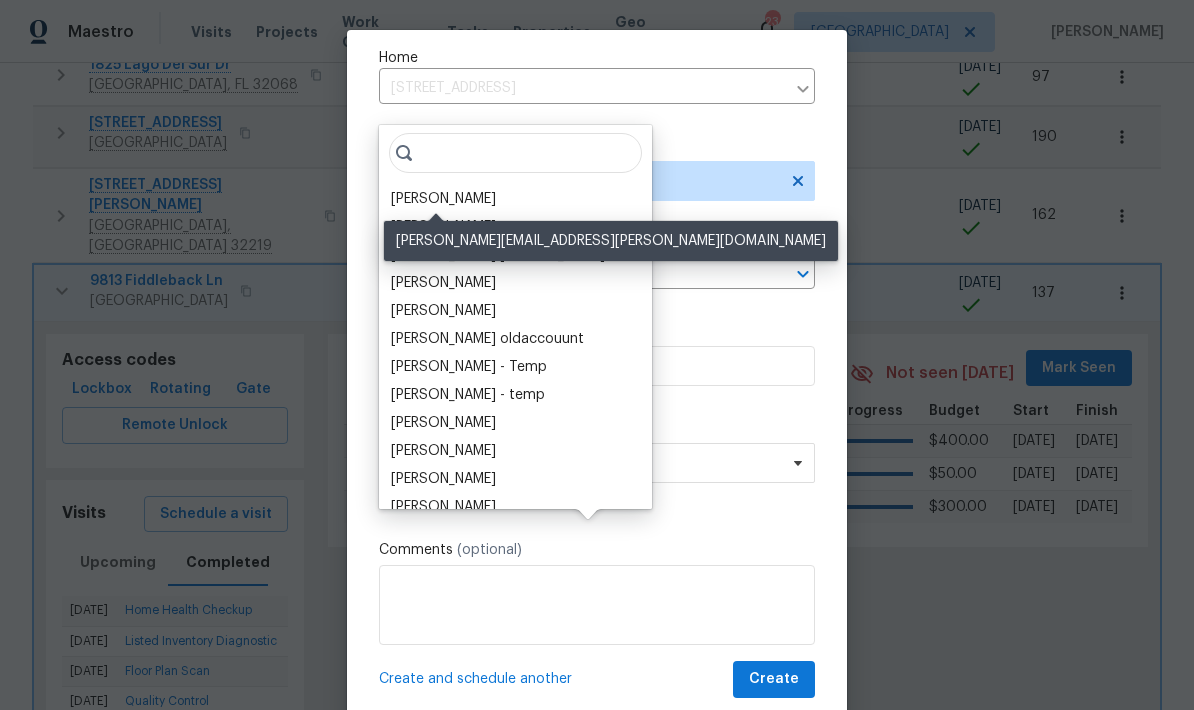 click on "[PERSON_NAME]" at bounding box center [443, 199] 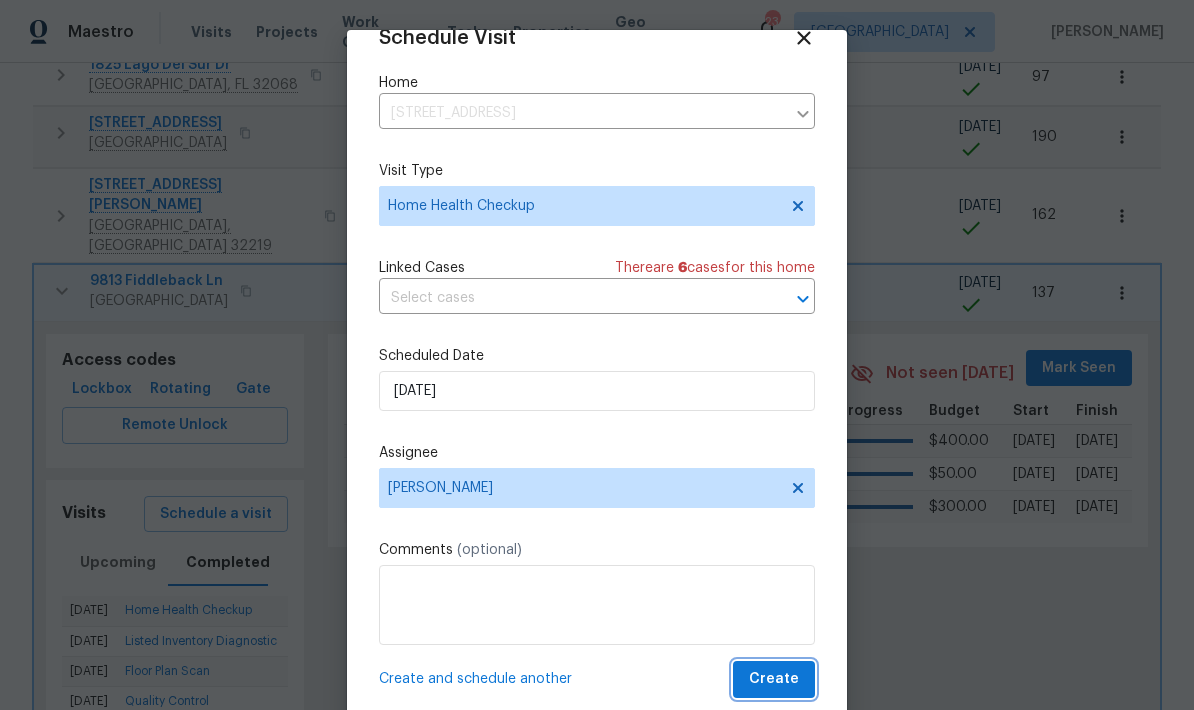 click on "Create" at bounding box center [774, 679] 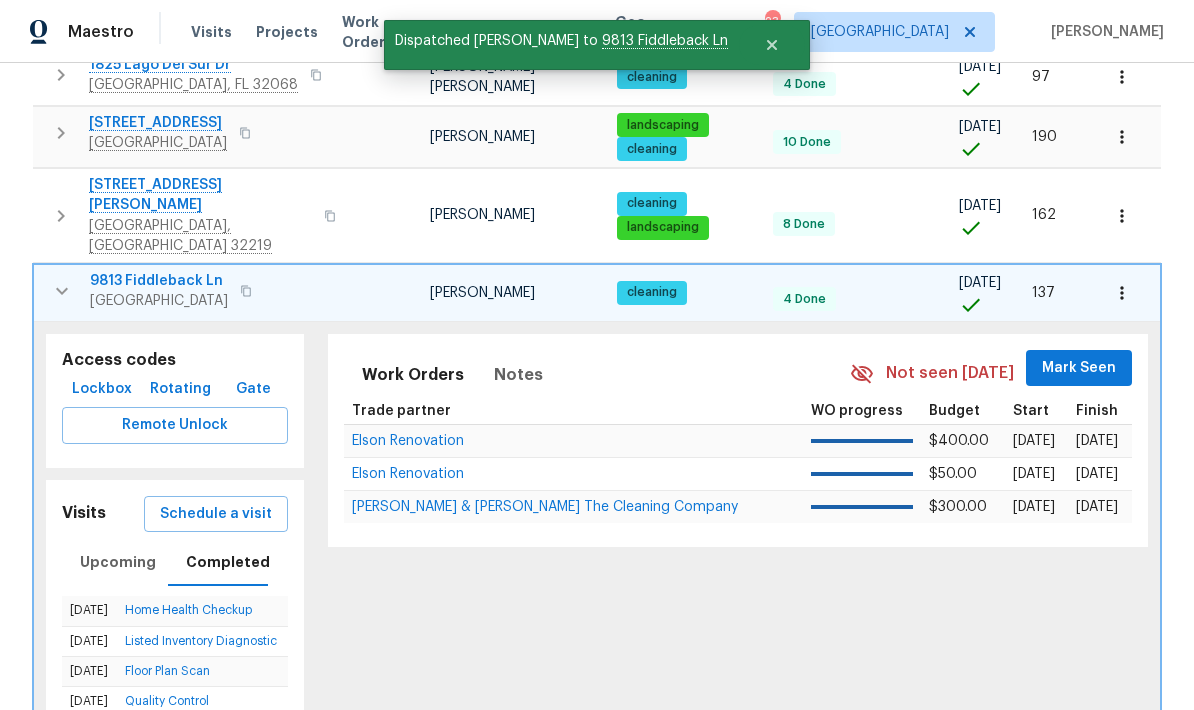 click at bounding box center (62, 291) 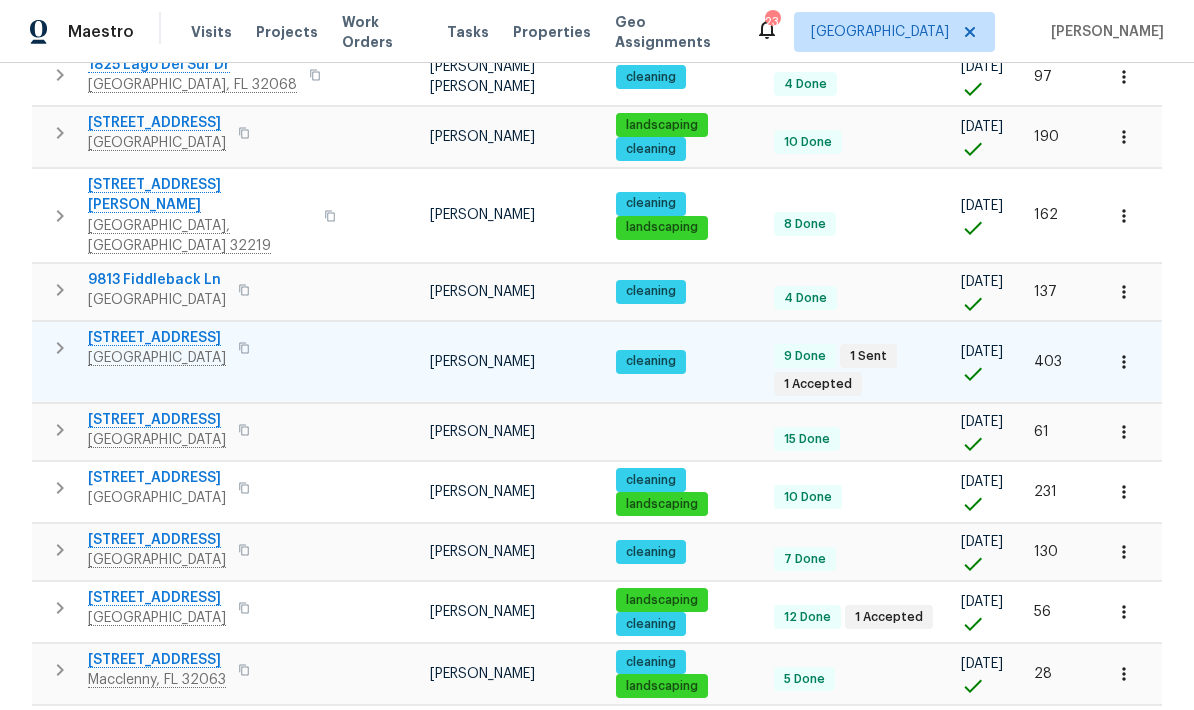 click 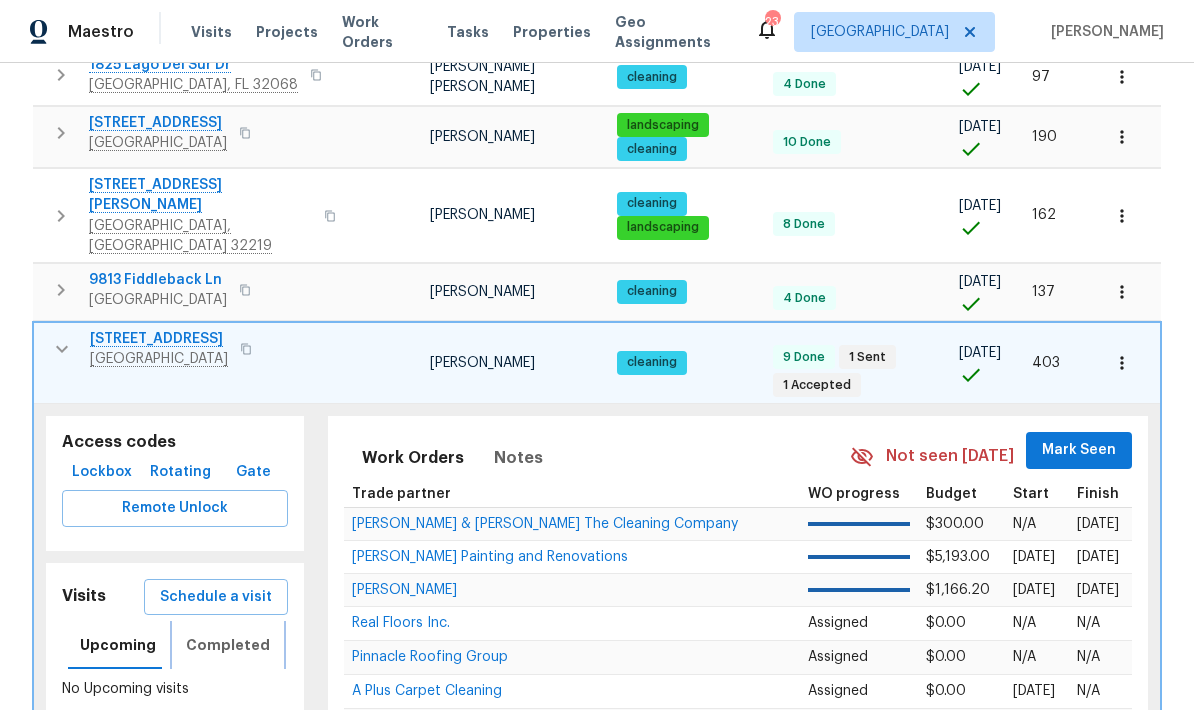 click on "Completed" at bounding box center (228, 645) 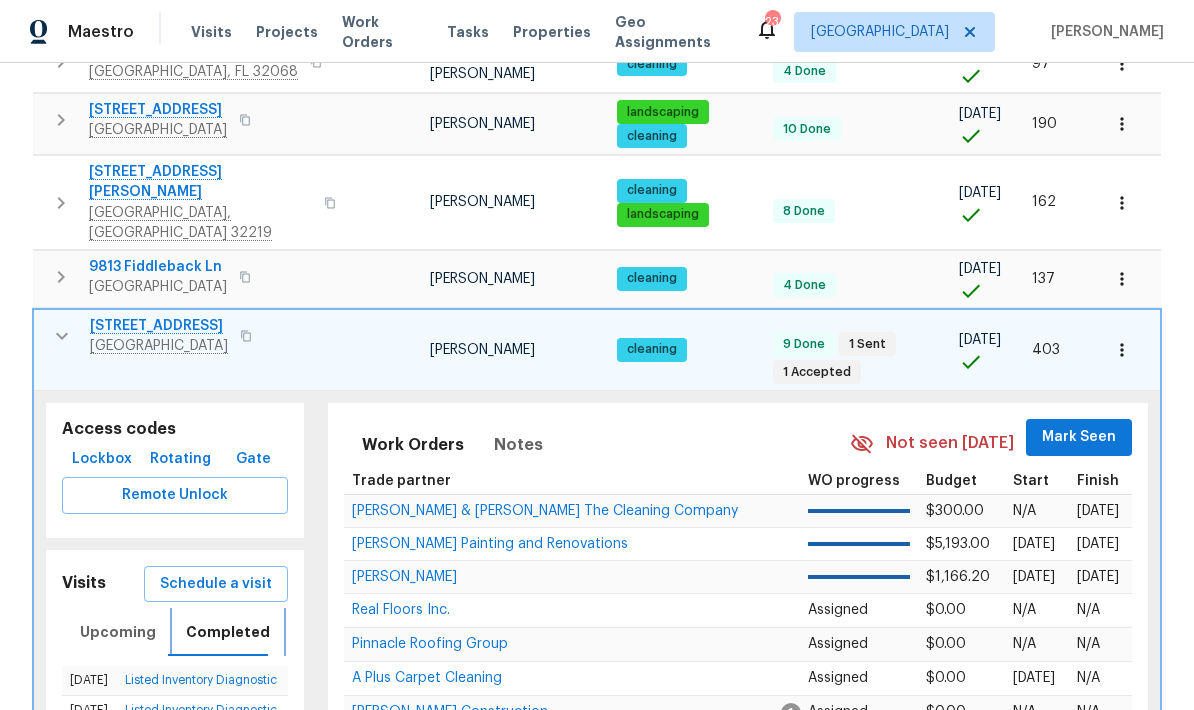 scroll, scrollTop: 1331, scrollLeft: 0, axis: vertical 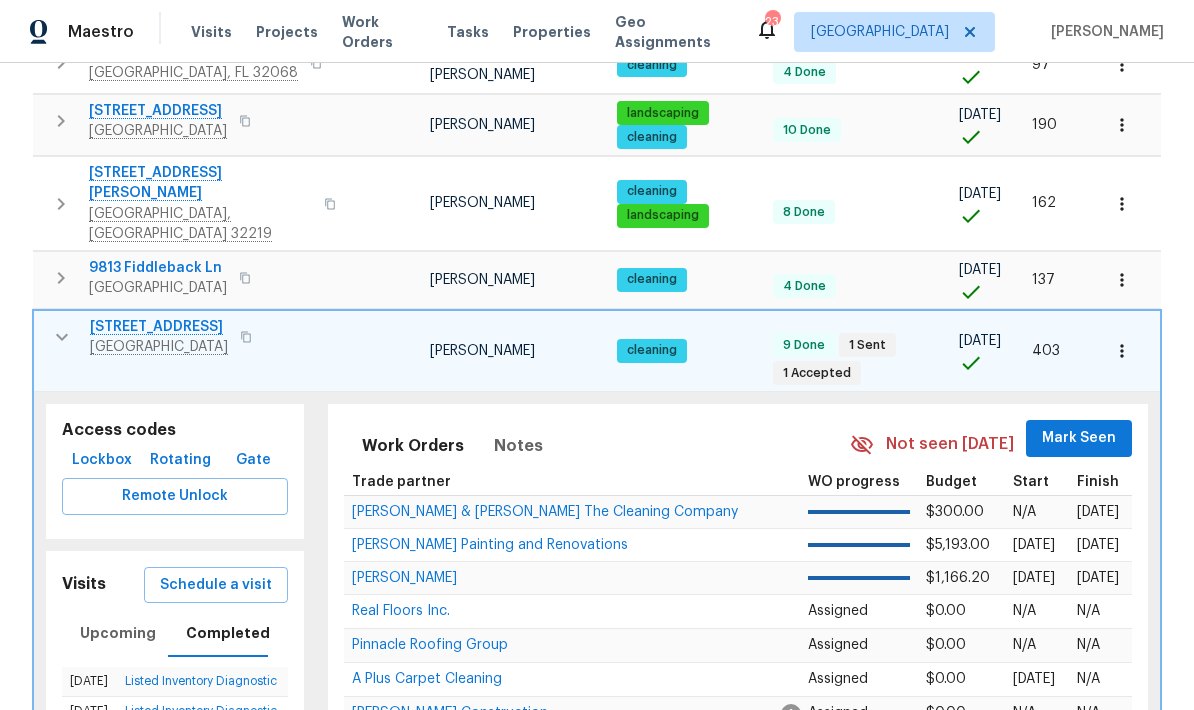 click at bounding box center [62, 337] 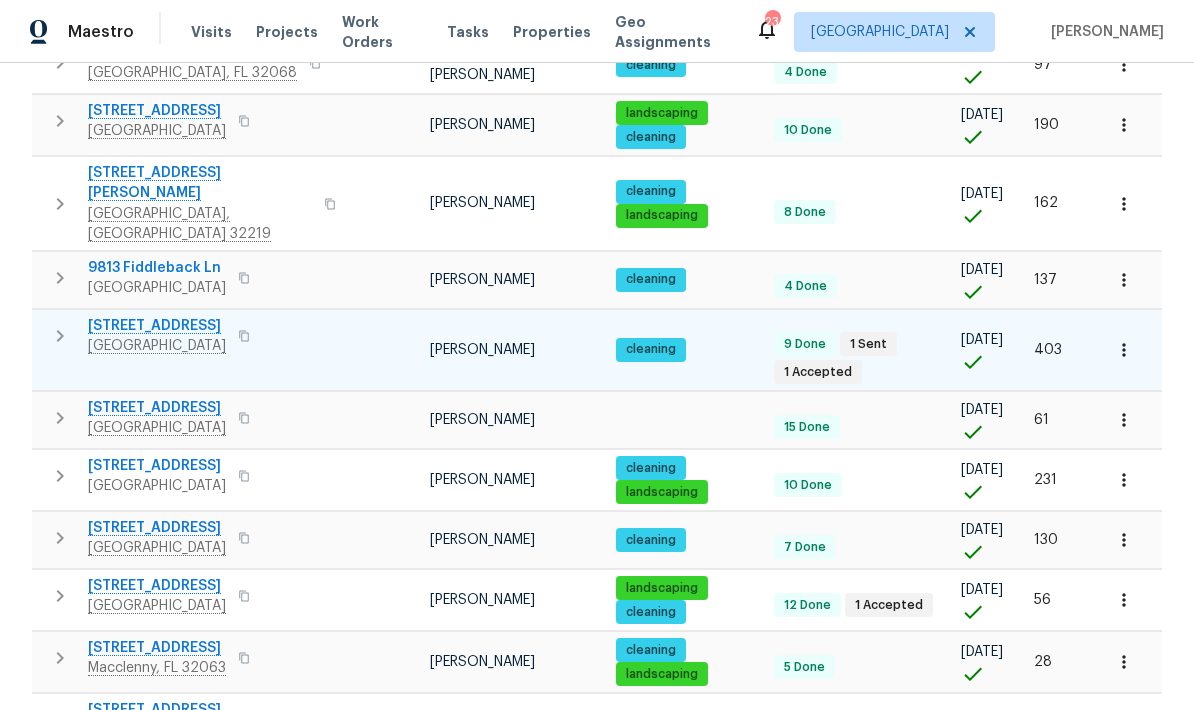 scroll, scrollTop: 1319, scrollLeft: 0, axis: vertical 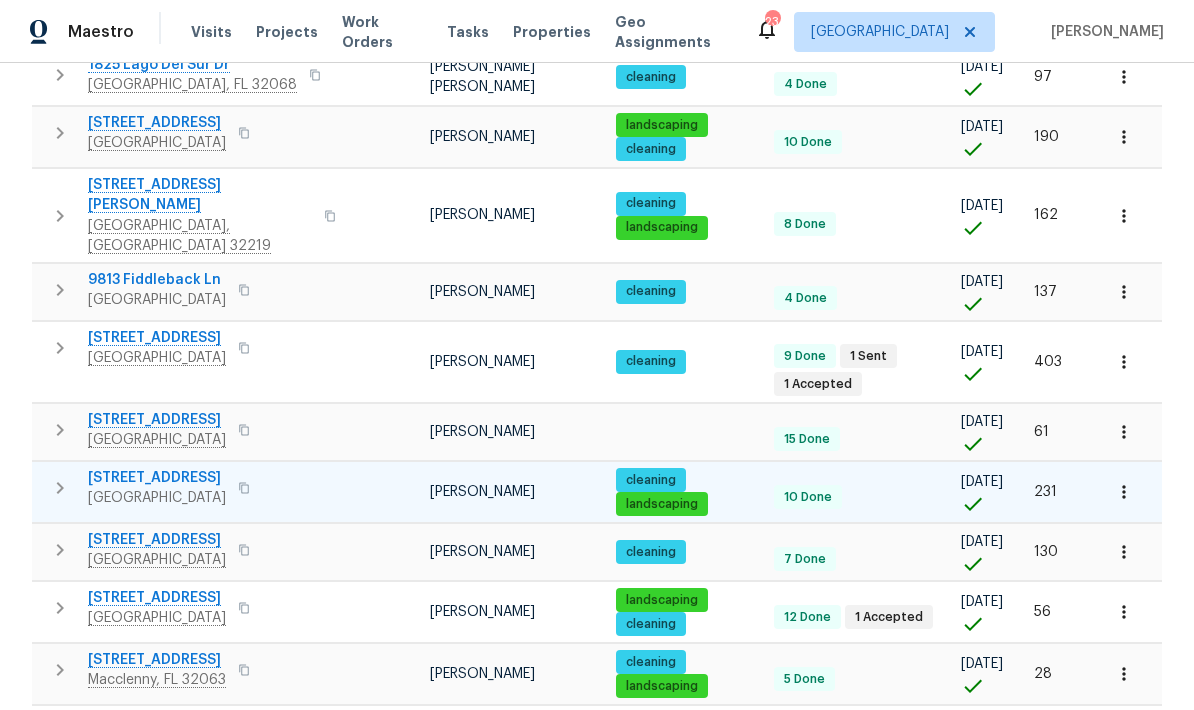 click 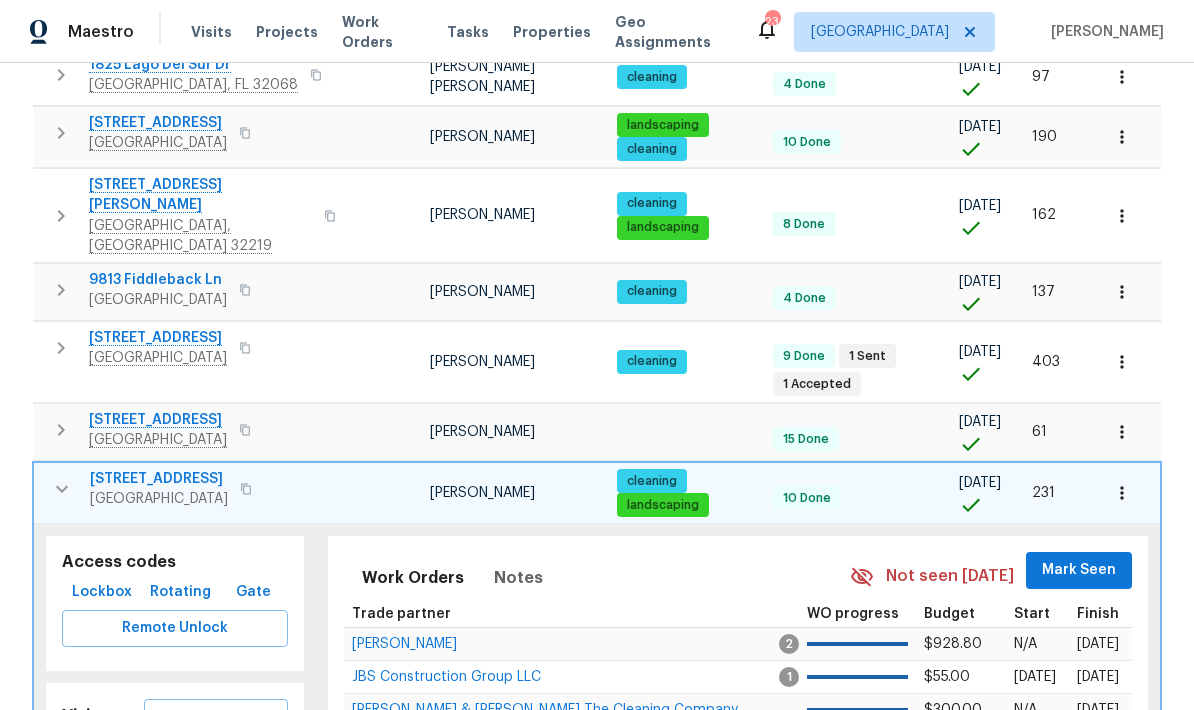 click on "Completed" at bounding box center [228, 765] 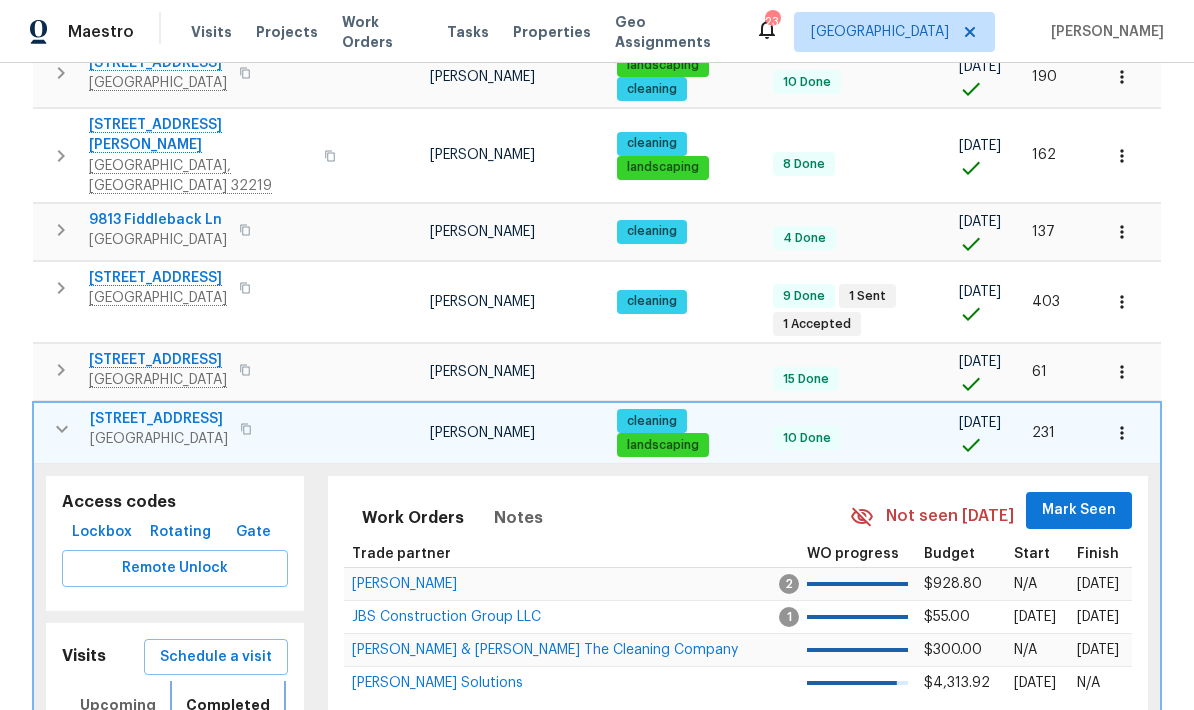 scroll, scrollTop: 1364, scrollLeft: 0, axis: vertical 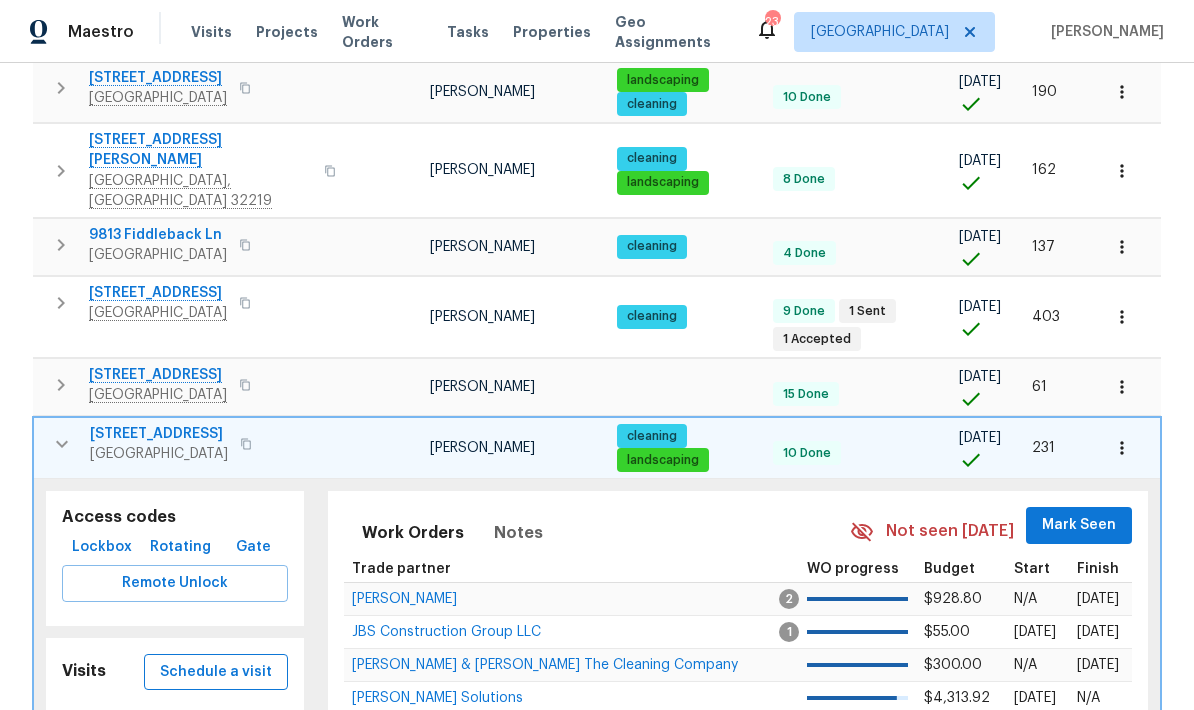 click on "Schedule a visit" at bounding box center (216, 672) 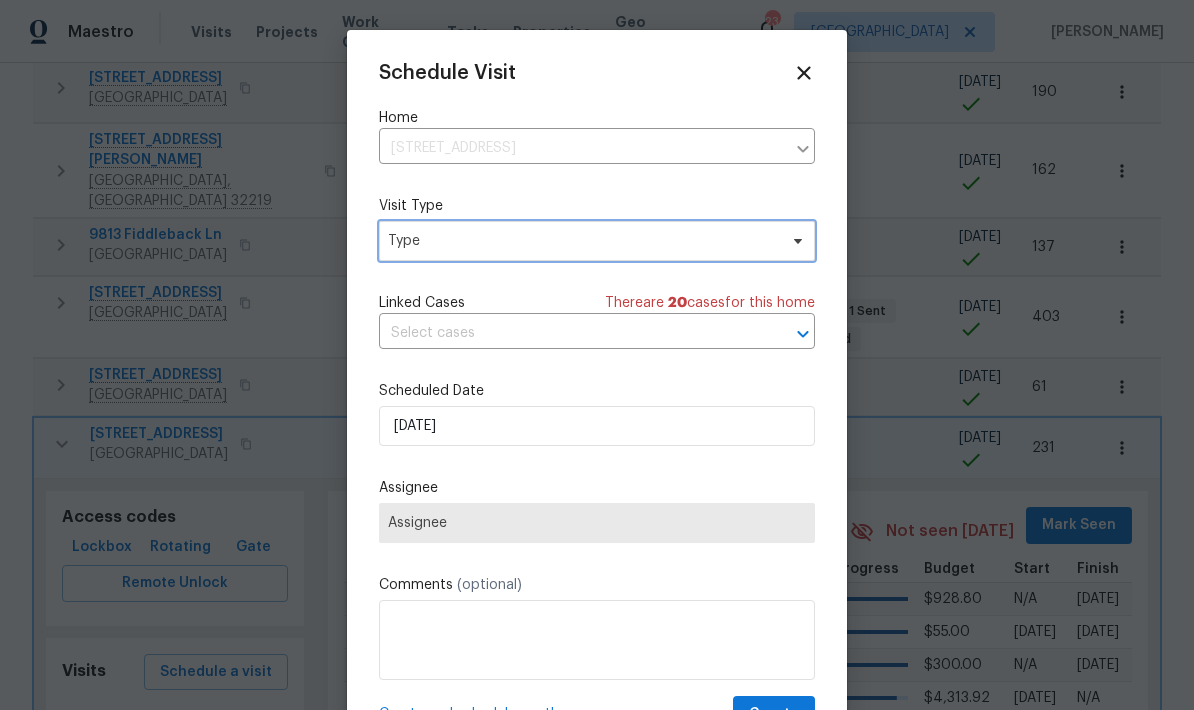 click on "Type" at bounding box center [582, 241] 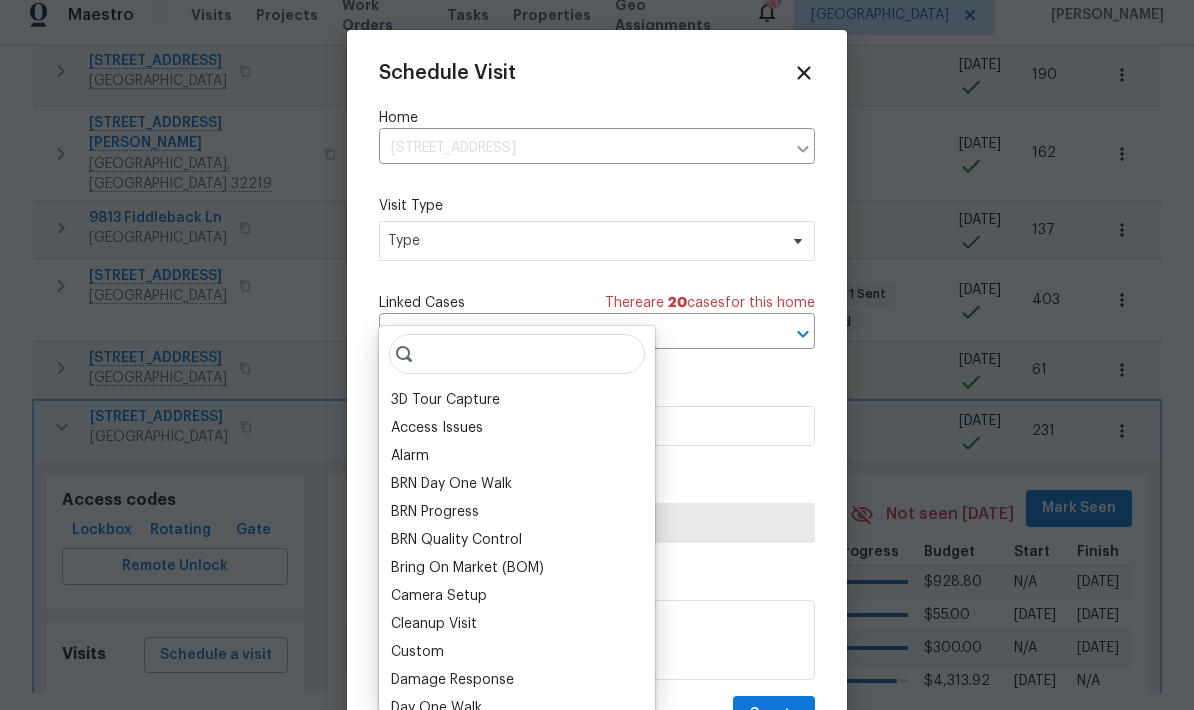 scroll, scrollTop: 0, scrollLeft: 0, axis: both 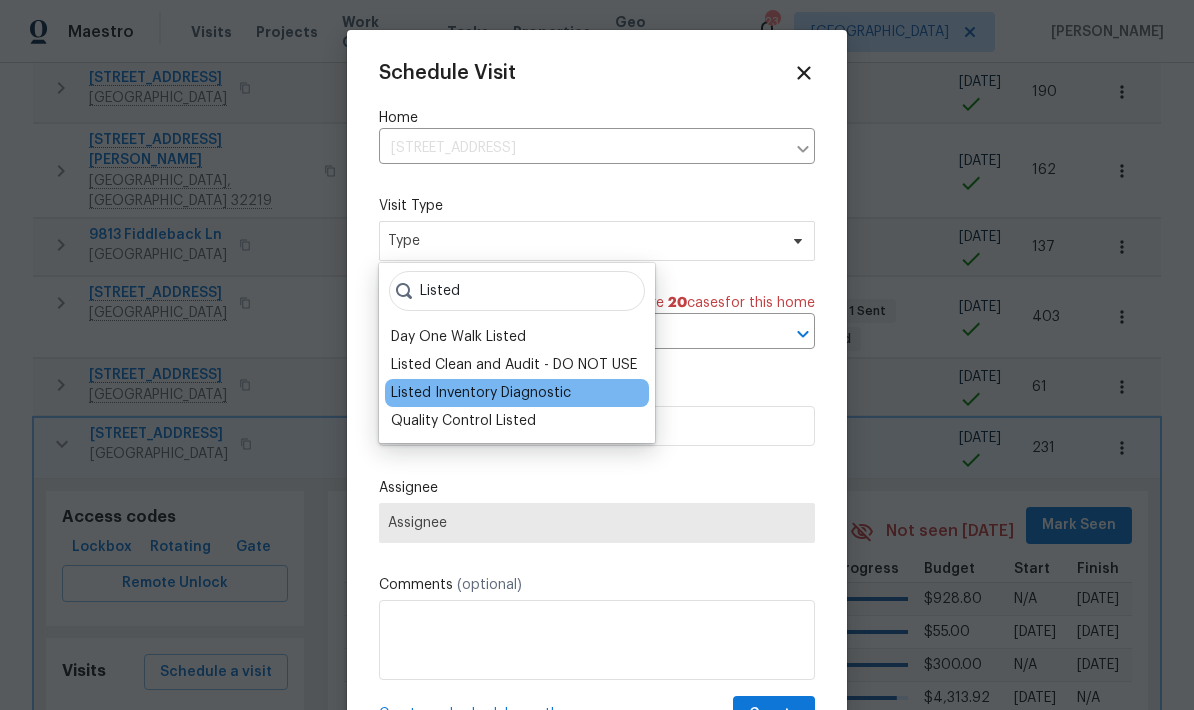 type on "Listed" 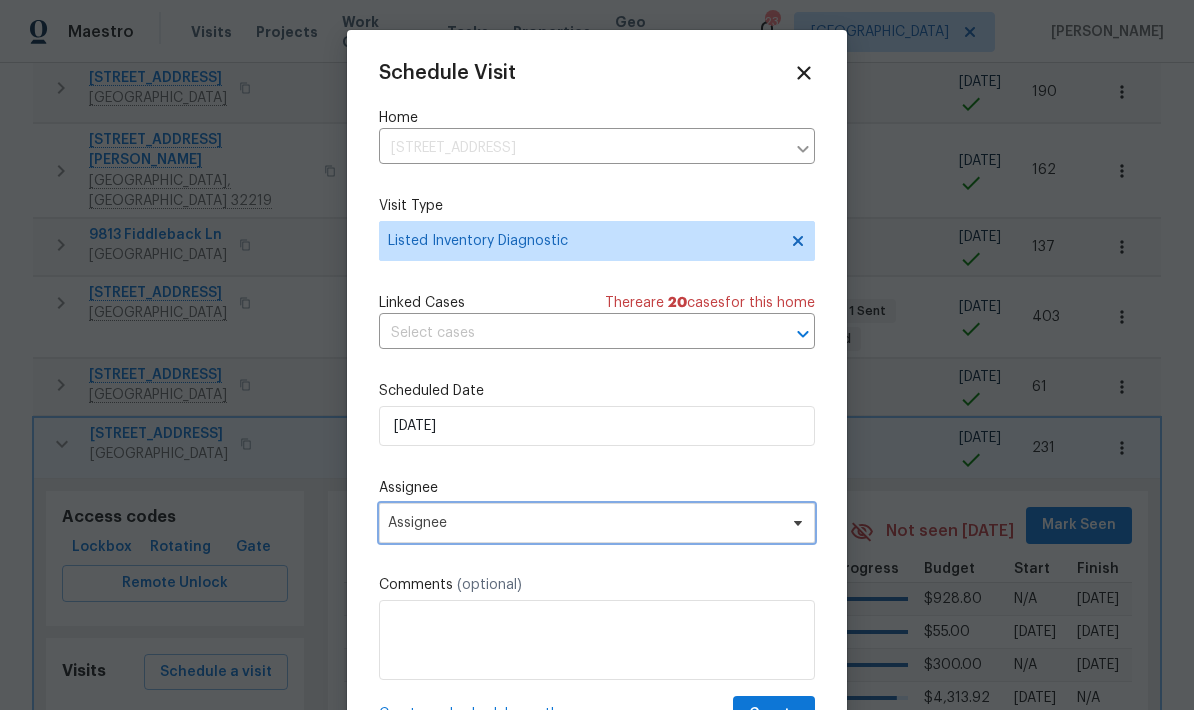 click on "Assignee" at bounding box center [597, 523] 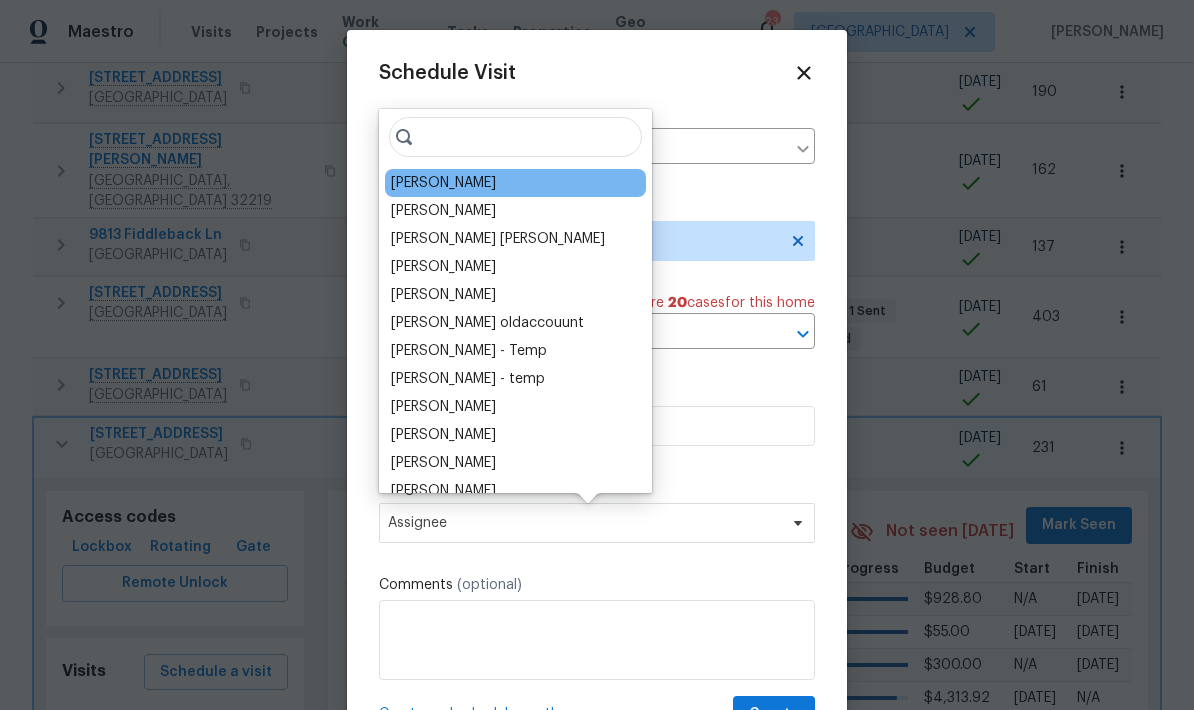 click on "[PERSON_NAME]" at bounding box center [443, 183] 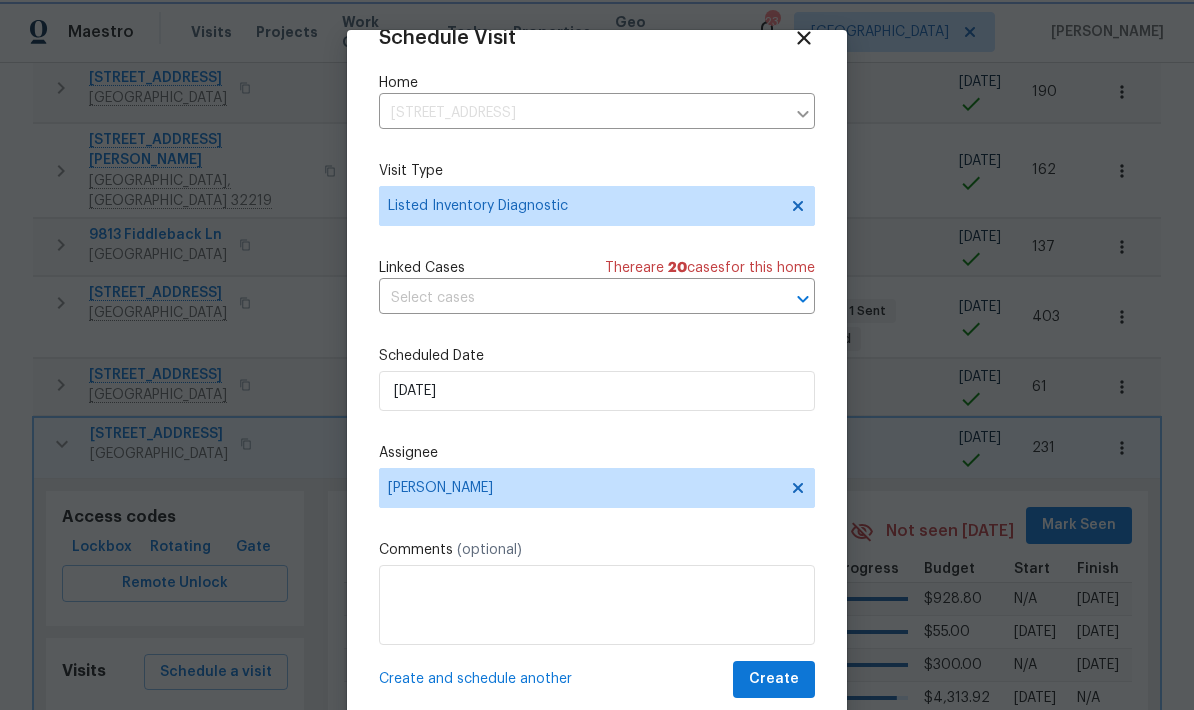scroll, scrollTop: 39, scrollLeft: 0, axis: vertical 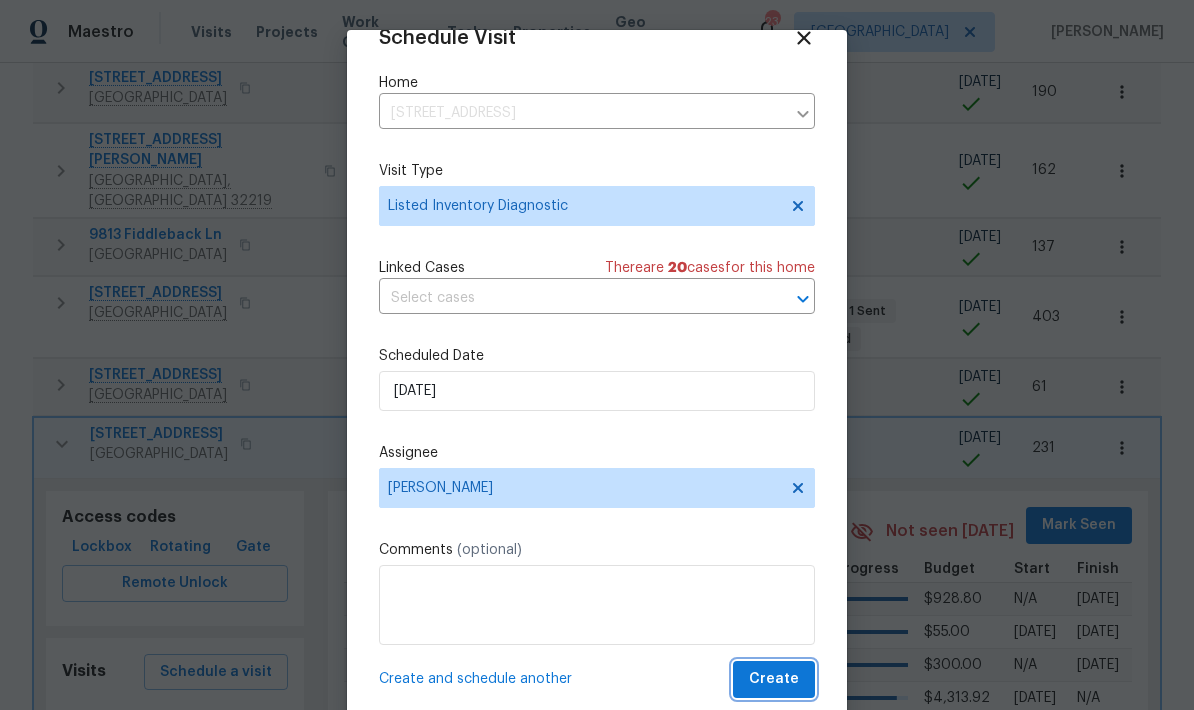click on "Create" at bounding box center [774, 679] 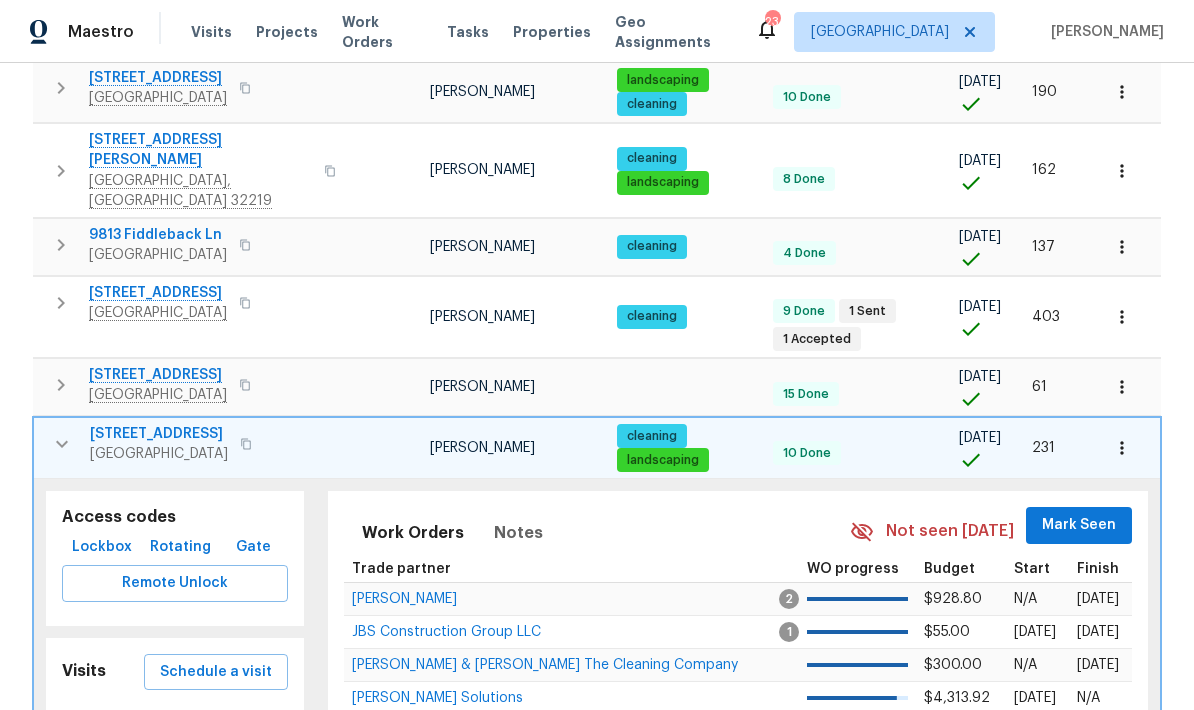 click at bounding box center (62, 444) 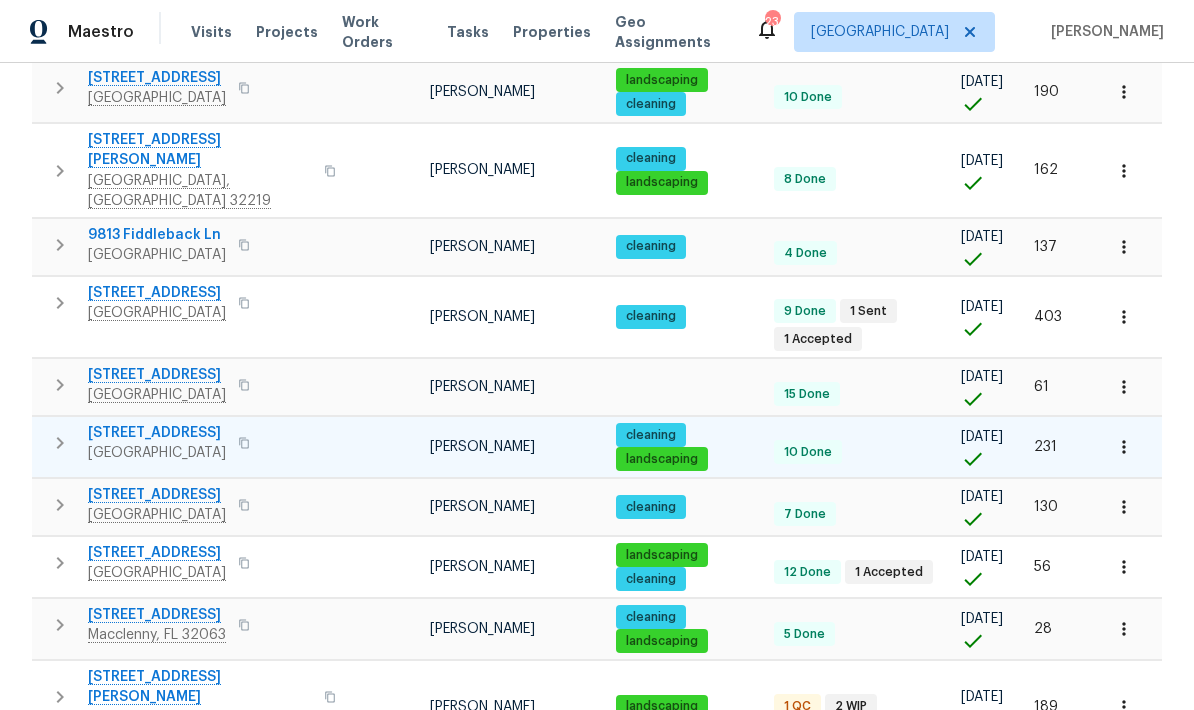 scroll, scrollTop: 1319, scrollLeft: 0, axis: vertical 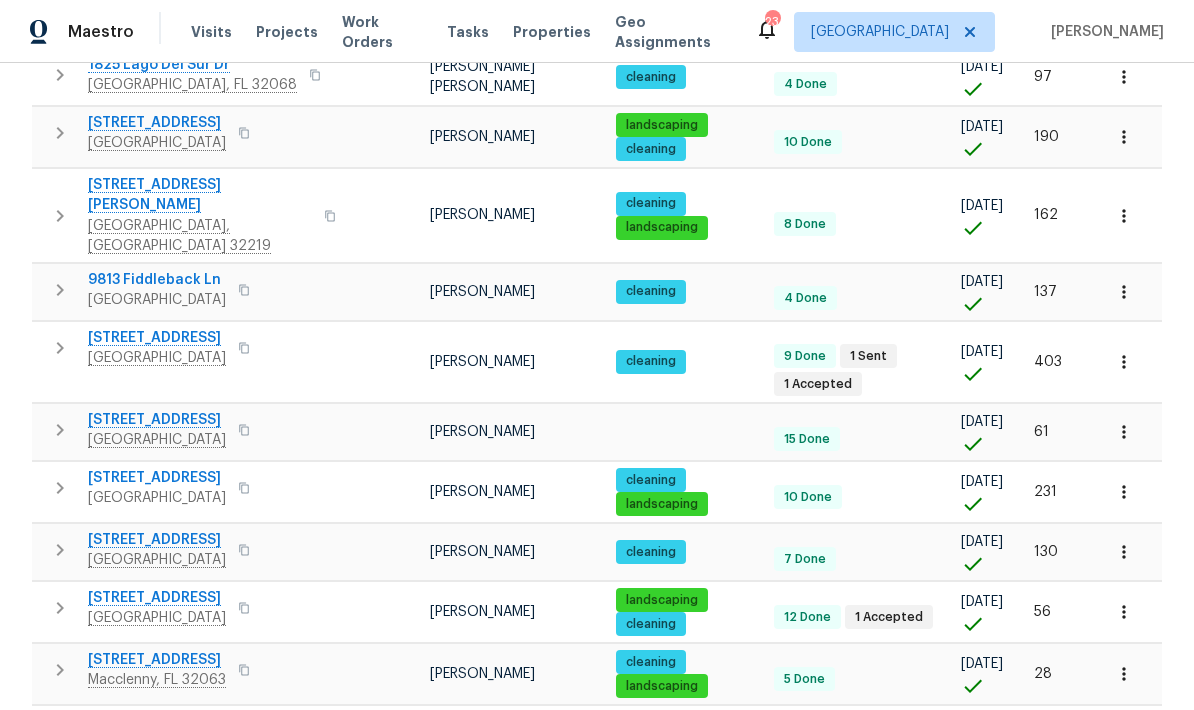click on "2" at bounding box center [768, 828] 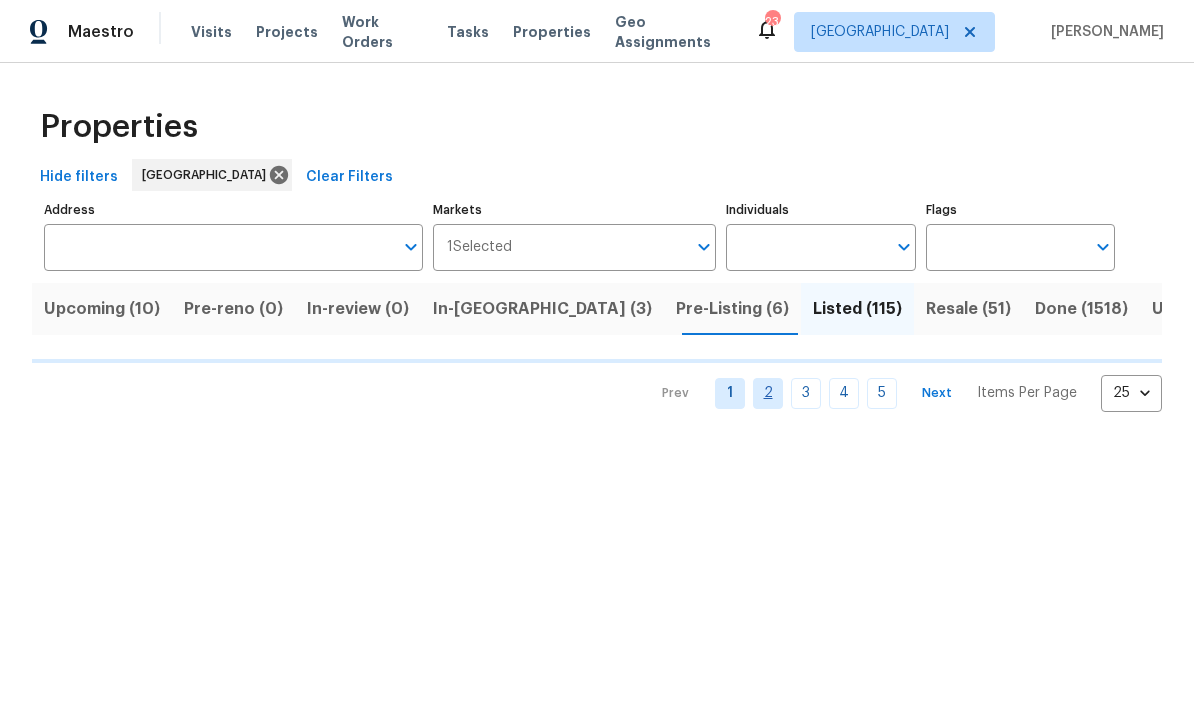 scroll, scrollTop: 0, scrollLeft: 0, axis: both 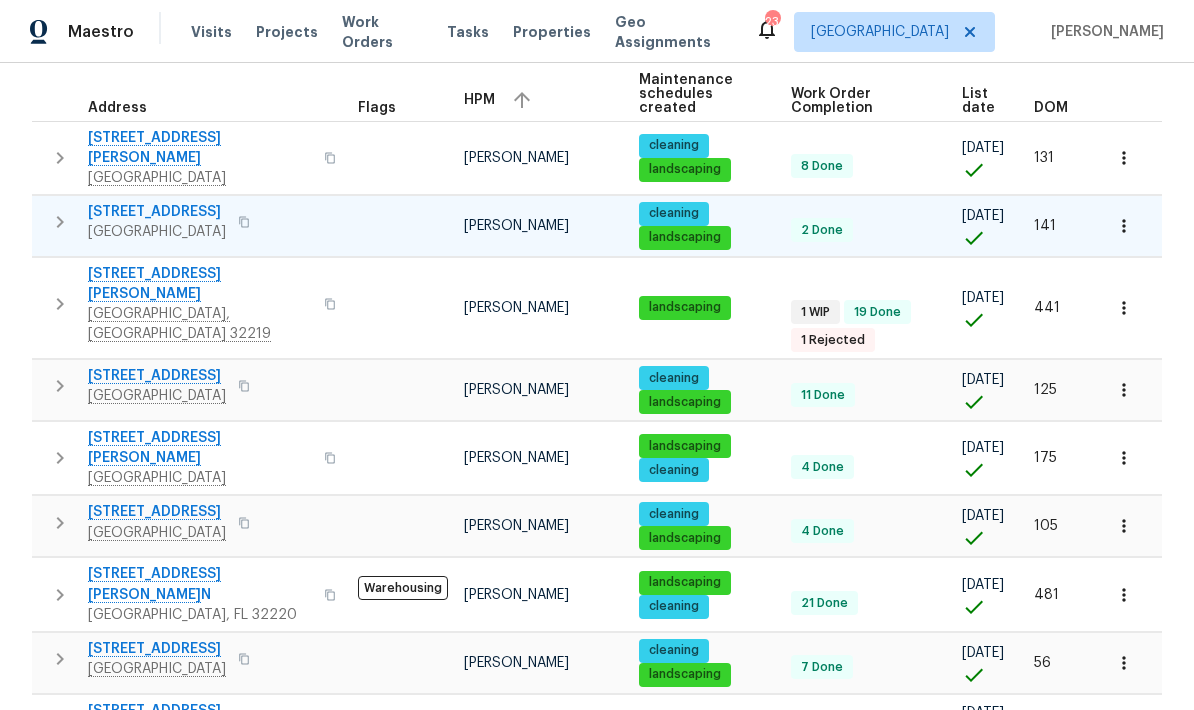 click 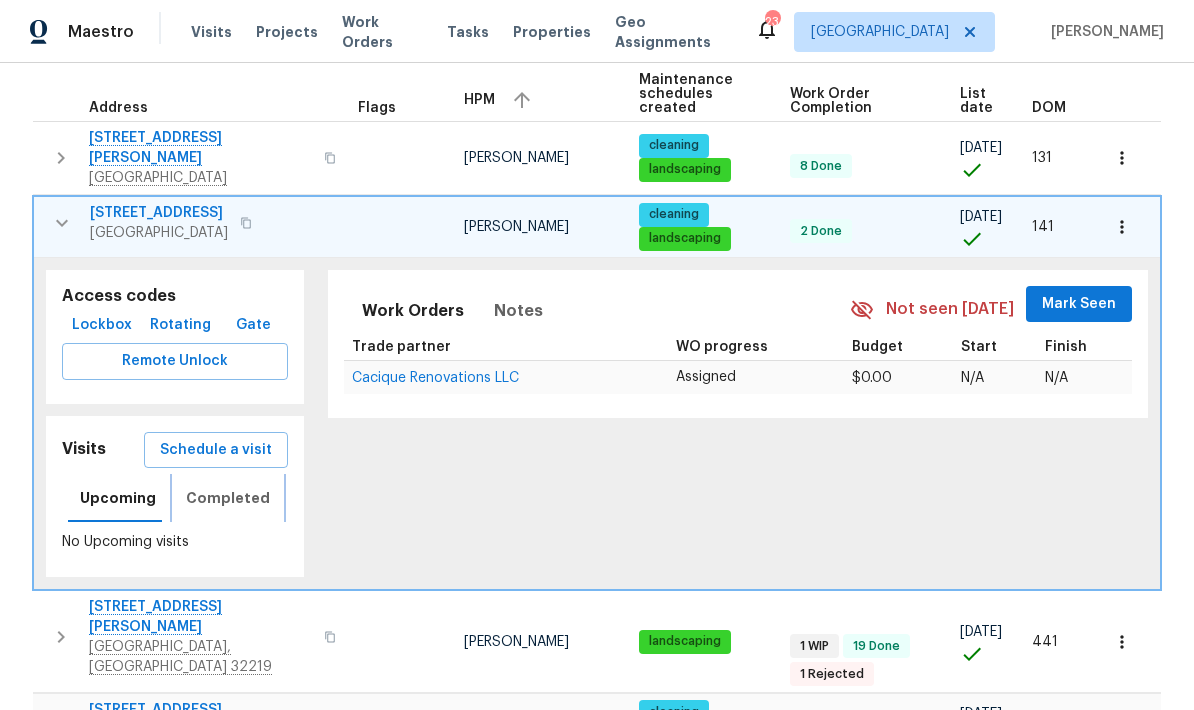click on "Completed" at bounding box center (228, 498) 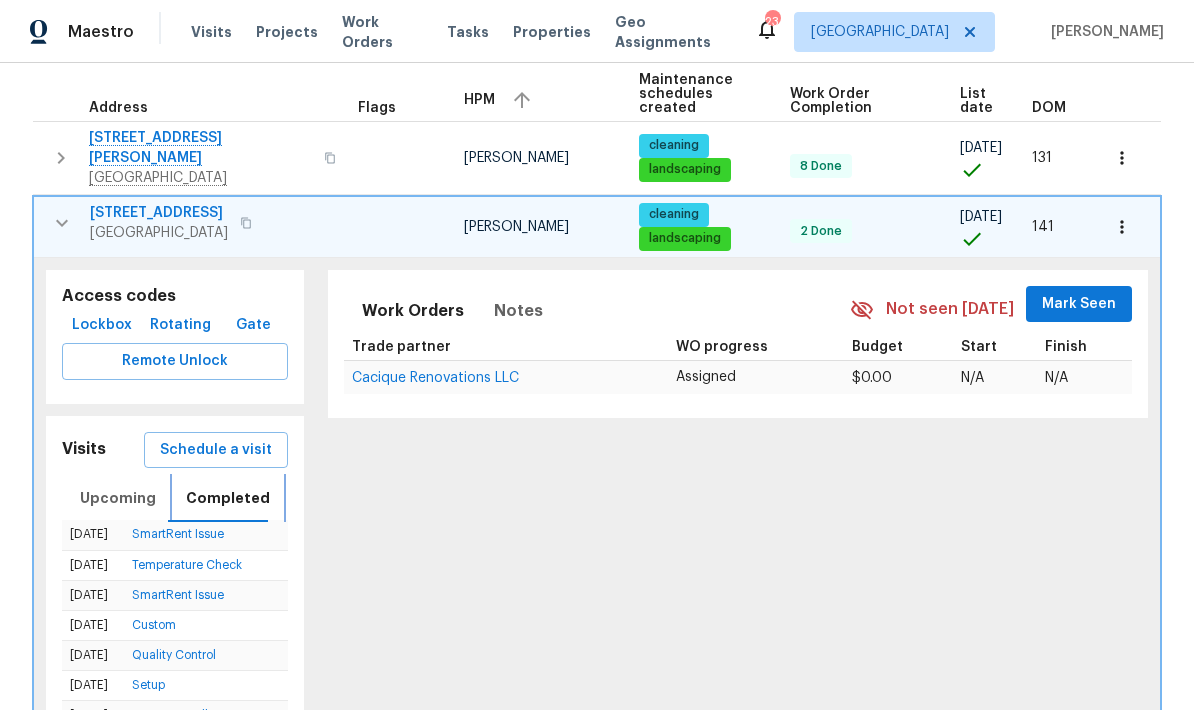 scroll, scrollTop: 11, scrollLeft: 0, axis: vertical 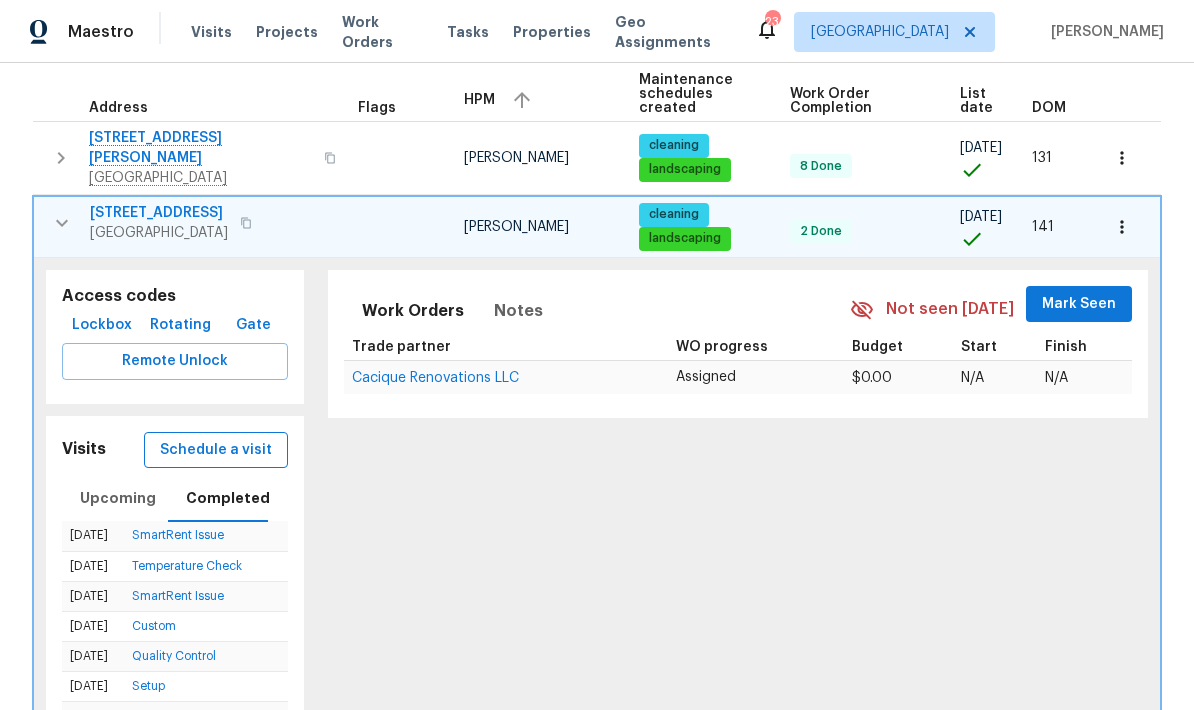 click on "Schedule a visit" at bounding box center [216, 450] 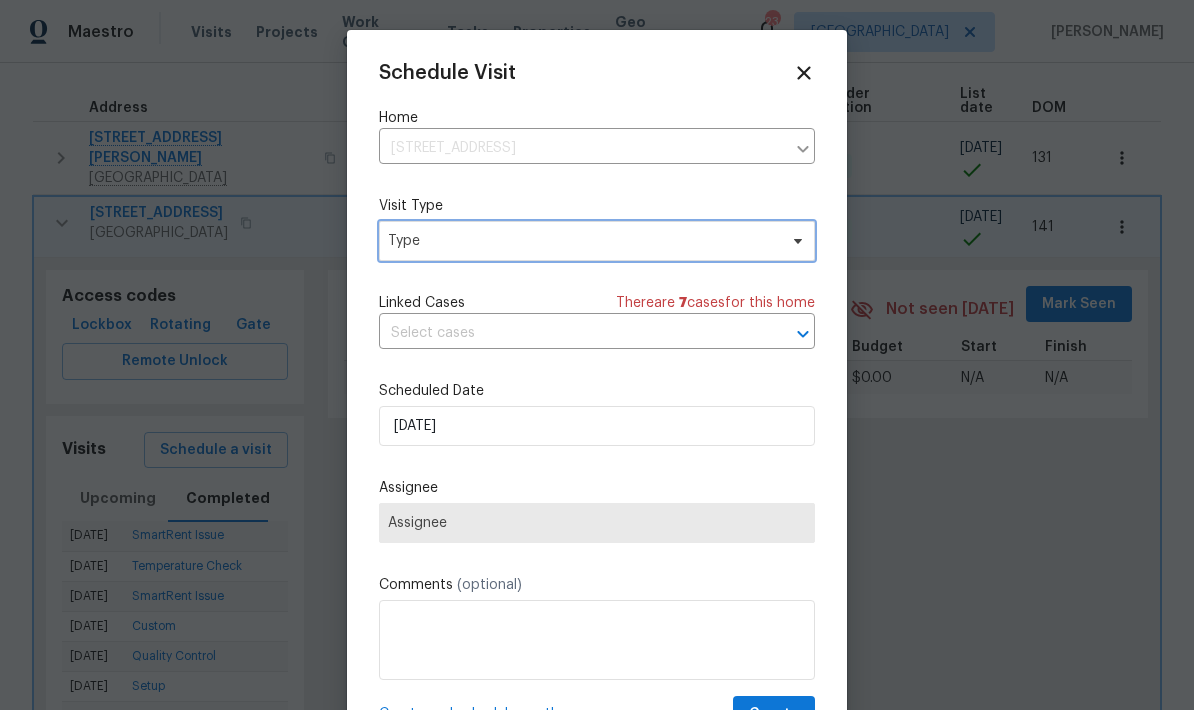 click on "Type" at bounding box center [582, 241] 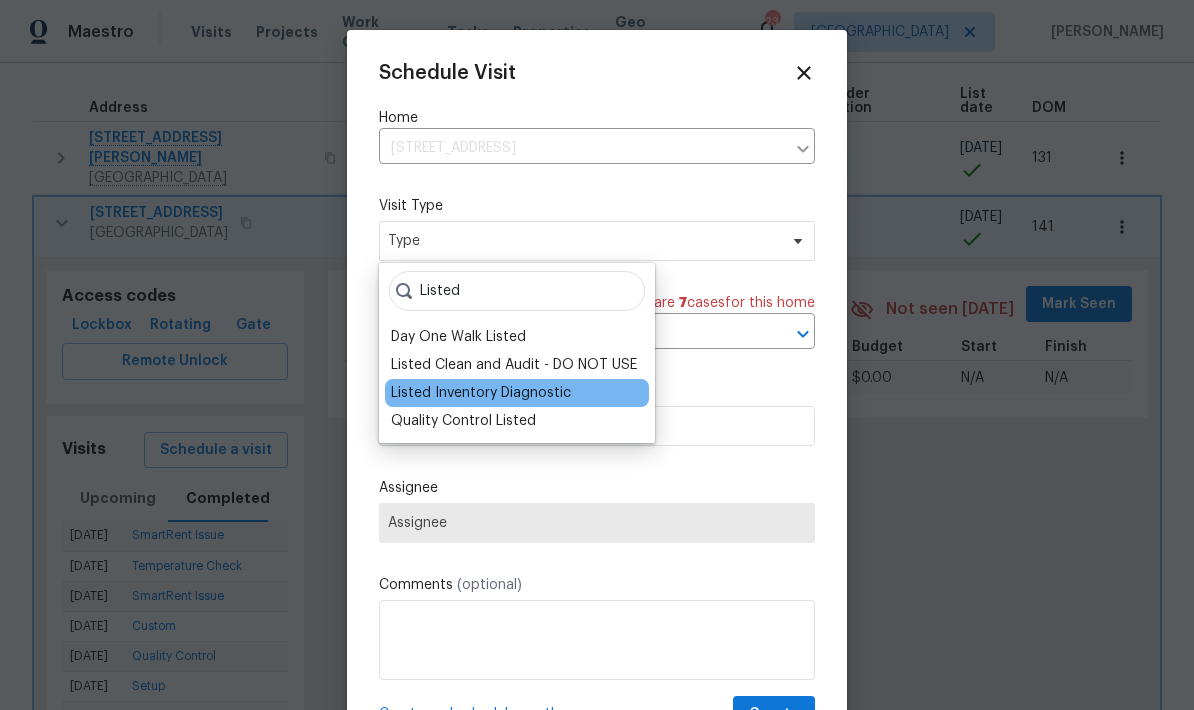 type on "Listed" 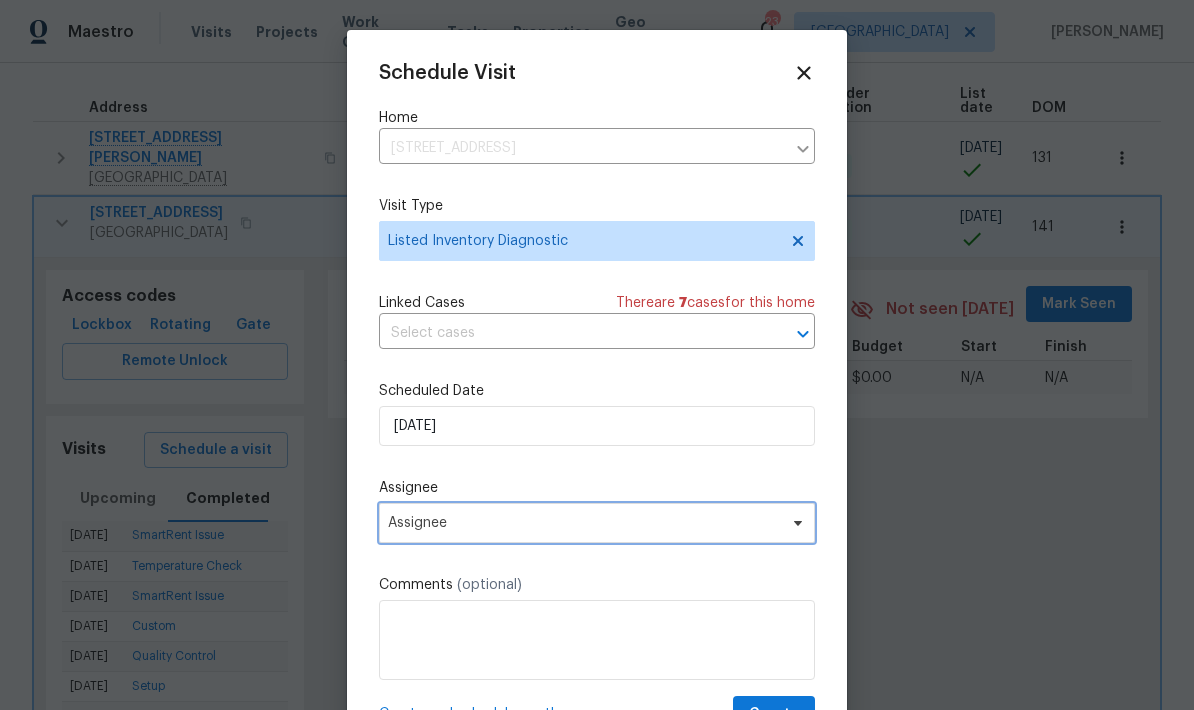 click on "Assignee" at bounding box center (597, 523) 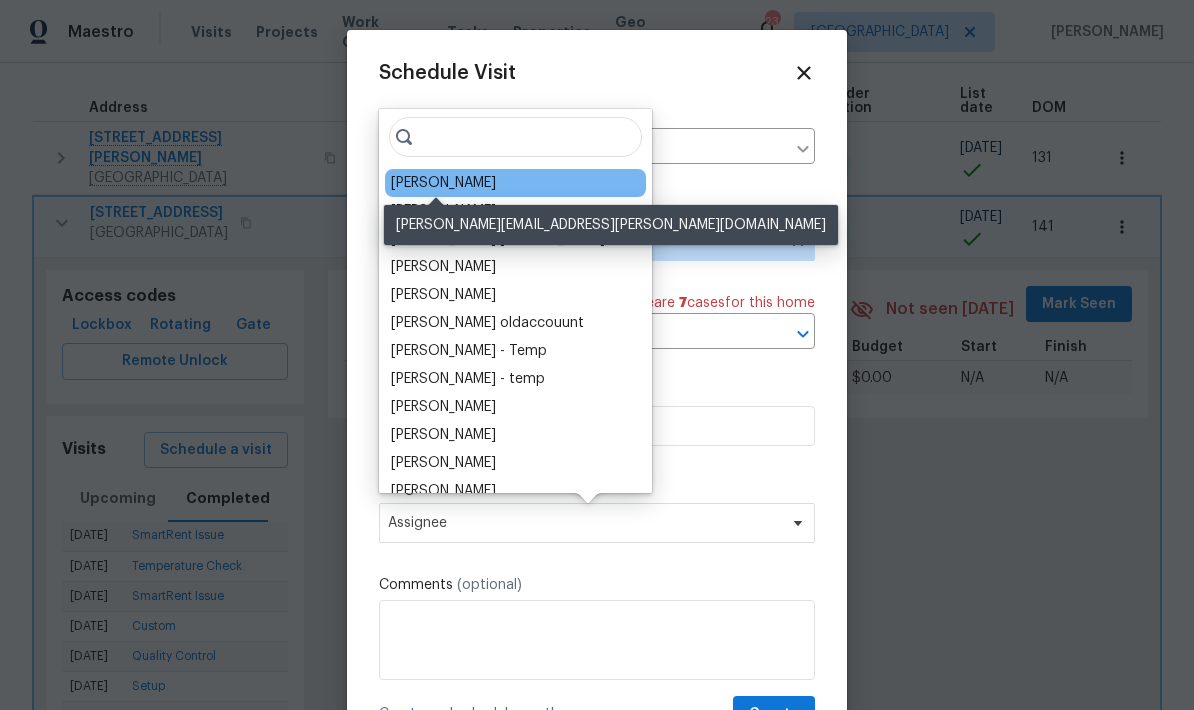 click on "[PERSON_NAME]" at bounding box center [443, 183] 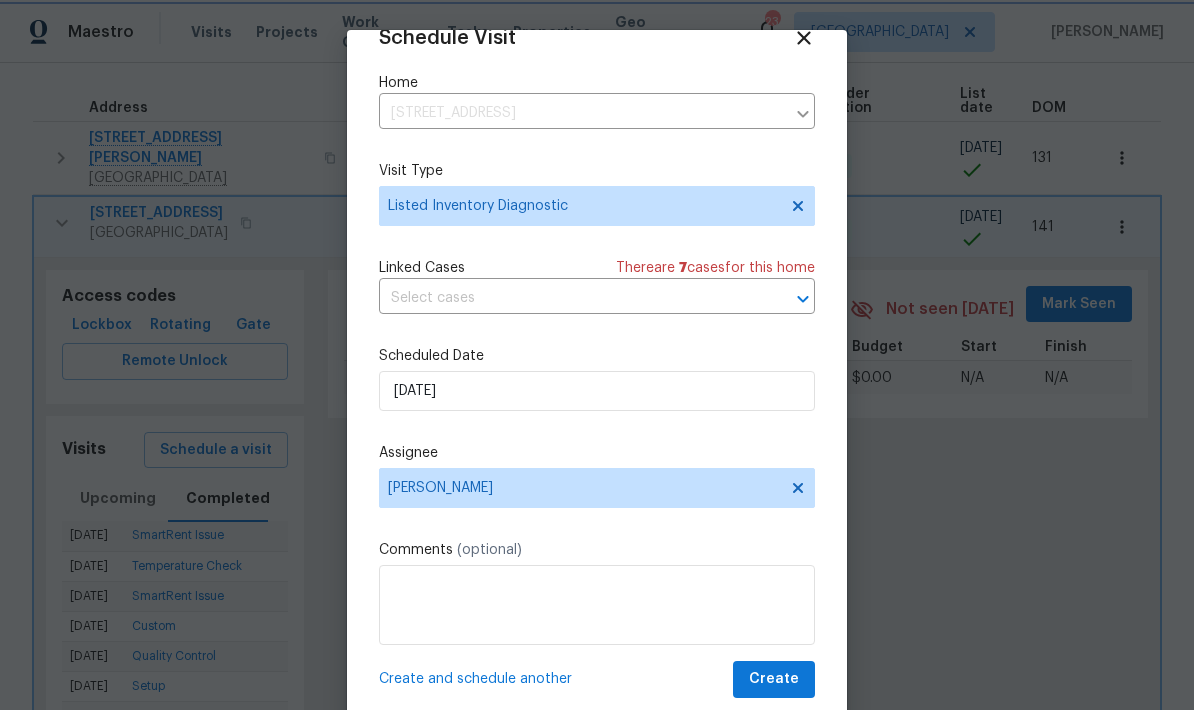 scroll, scrollTop: 39, scrollLeft: 0, axis: vertical 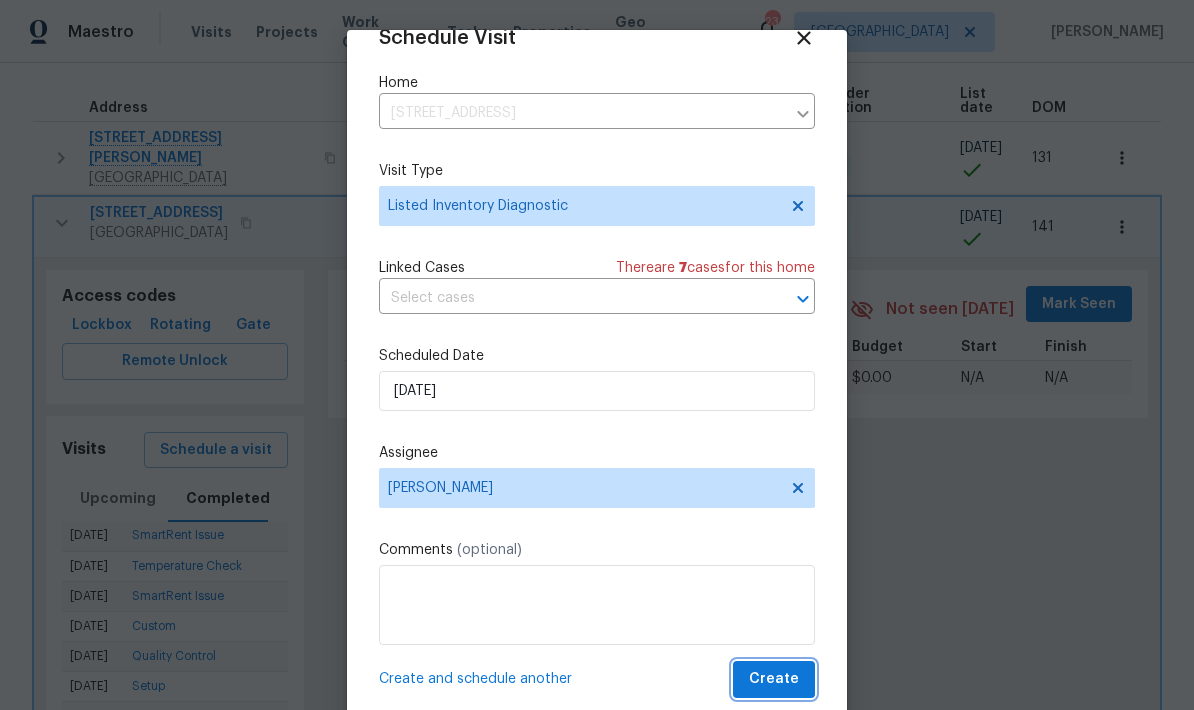 click on "Create" at bounding box center [774, 679] 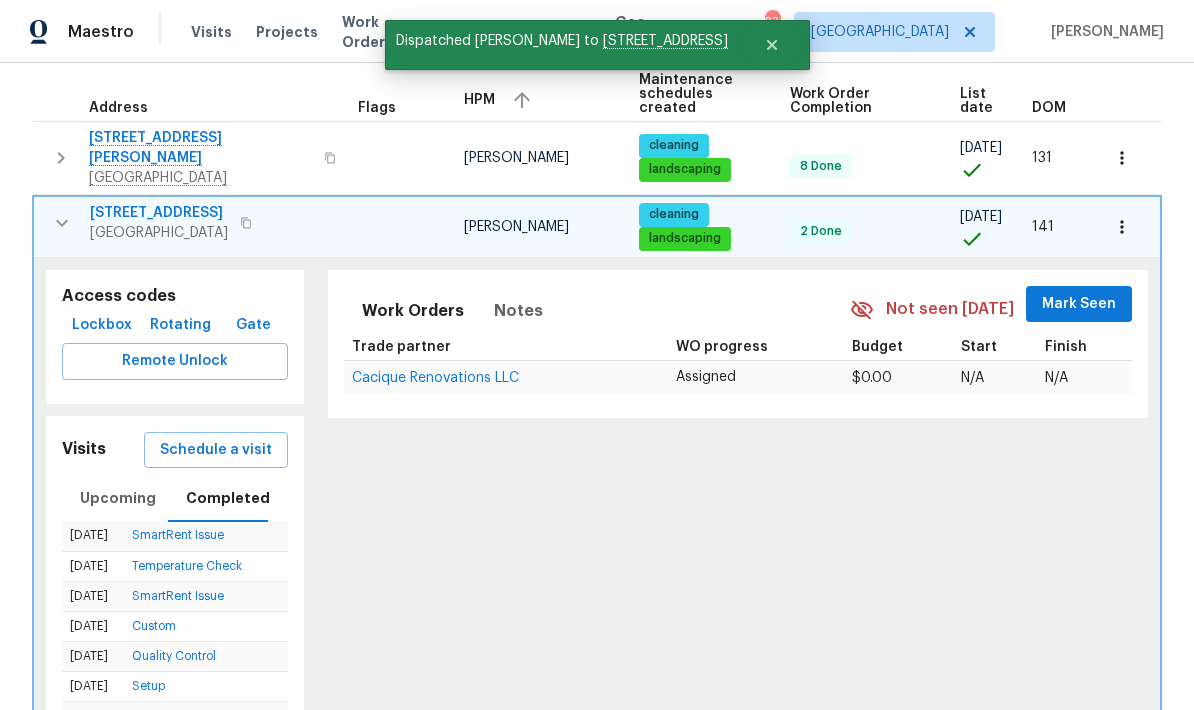 click 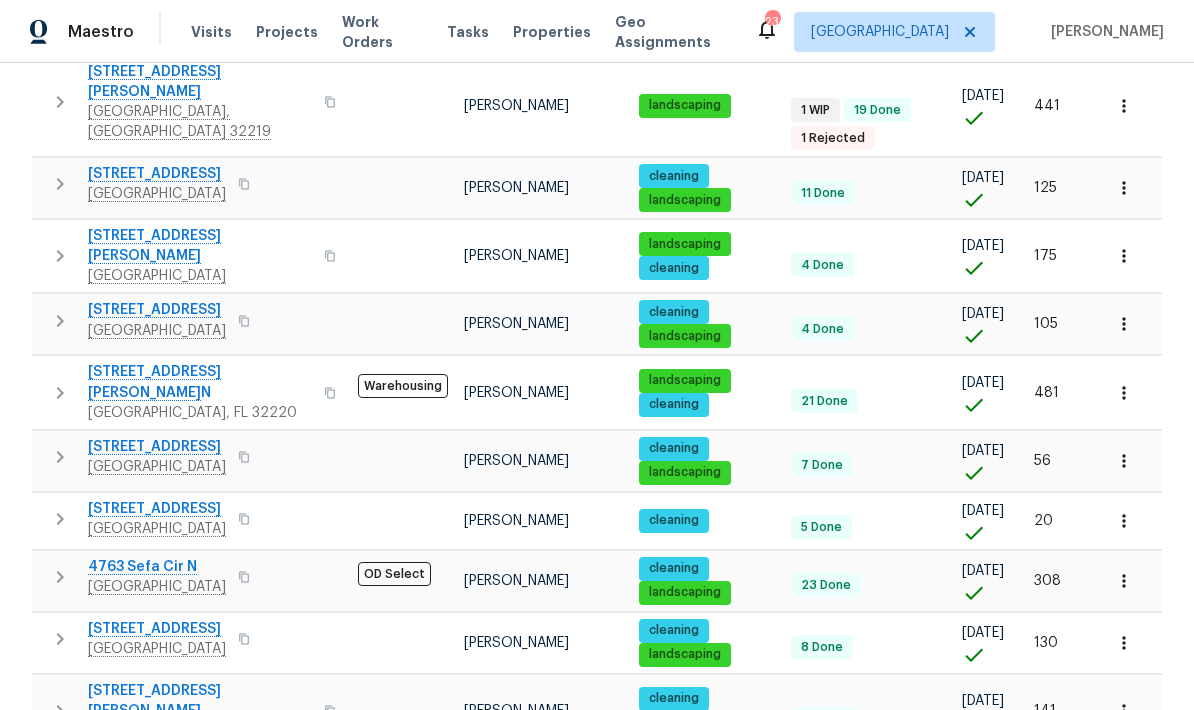 scroll, scrollTop: 495, scrollLeft: 0, axis: vertical 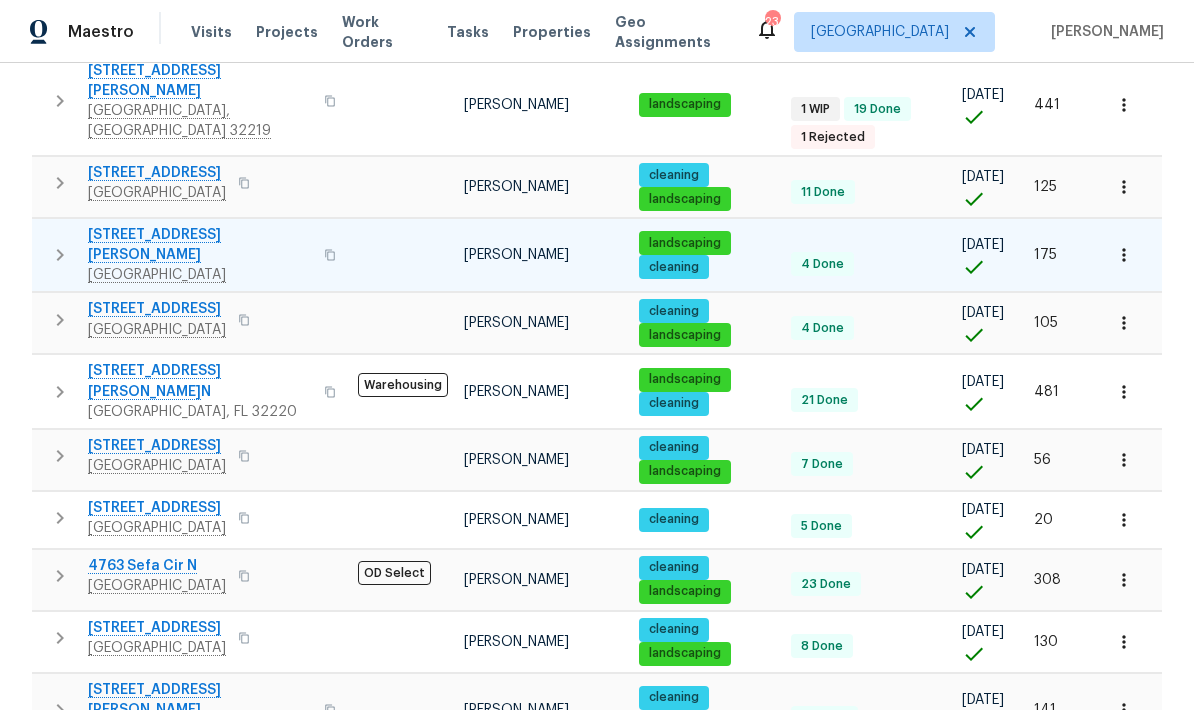 click at bounding box center [60, 255] 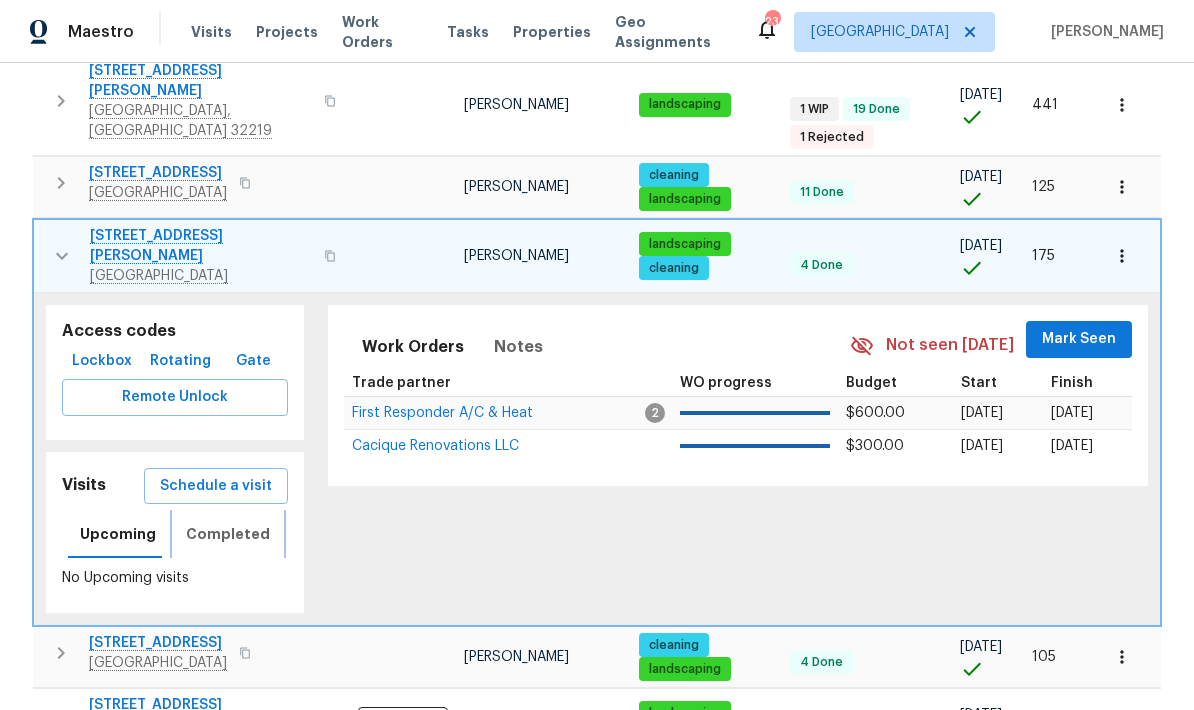click on "Completed" at bounding box center (228, 534) 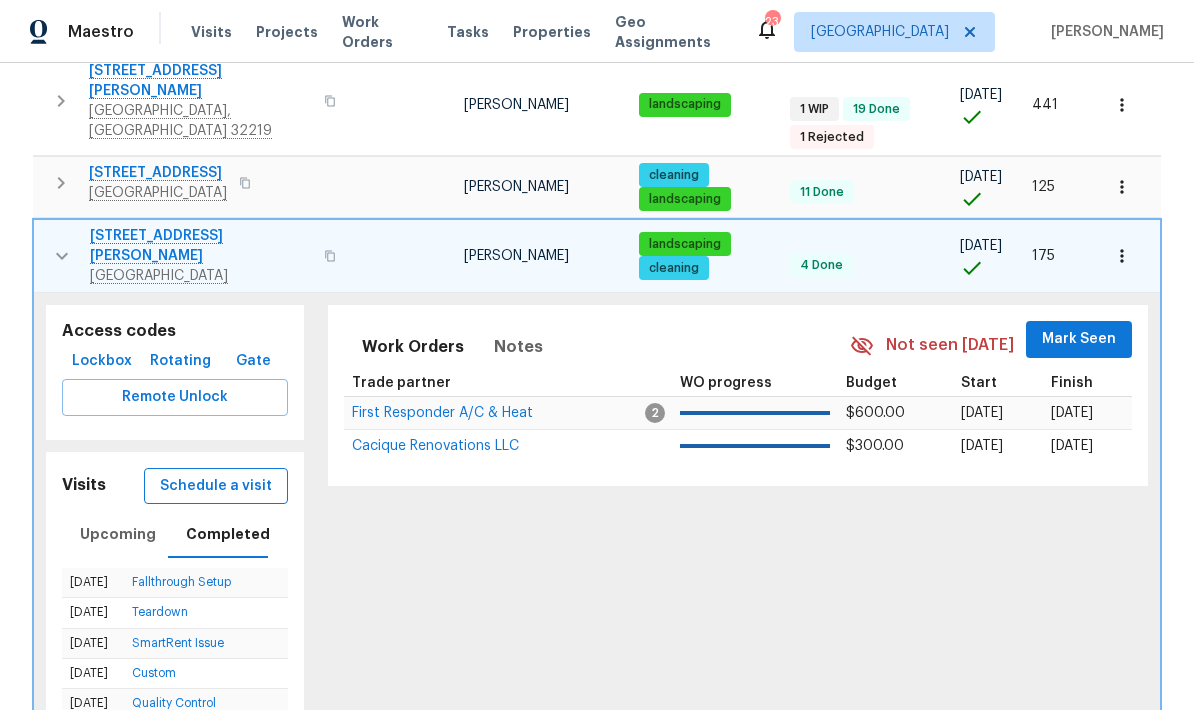 click on "Schedule a visit" at bounding box center (216, 486) 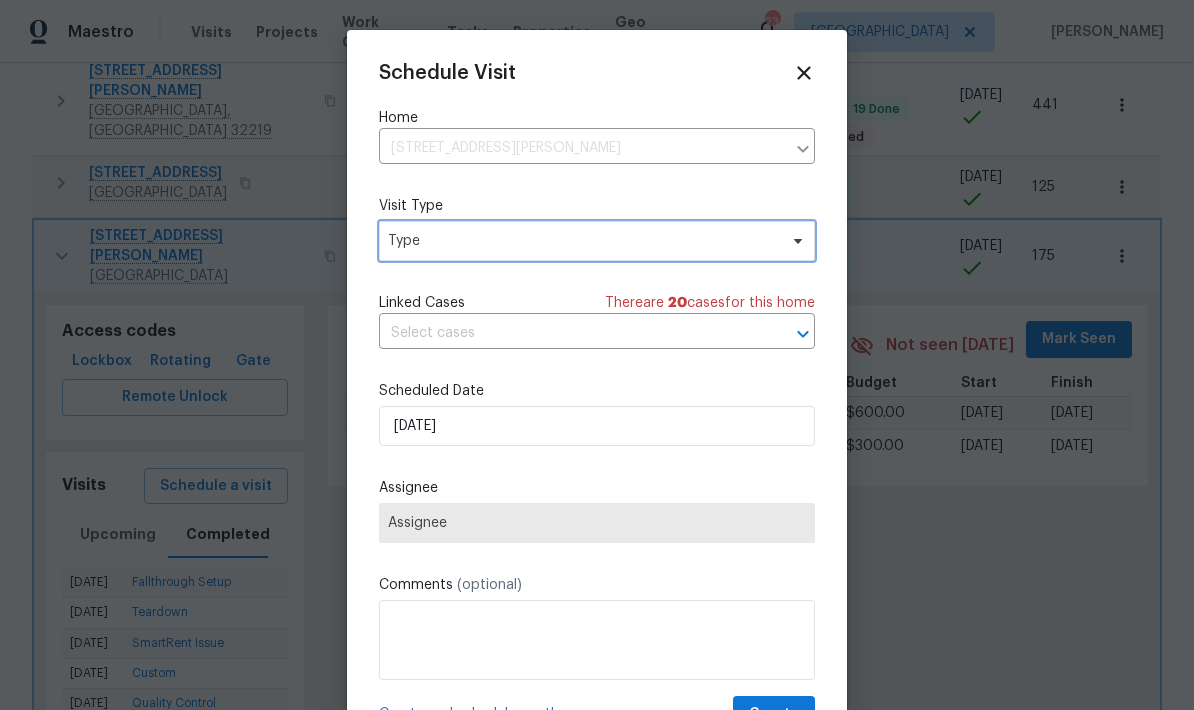 click on "Type" at bounding box center [582, 241] 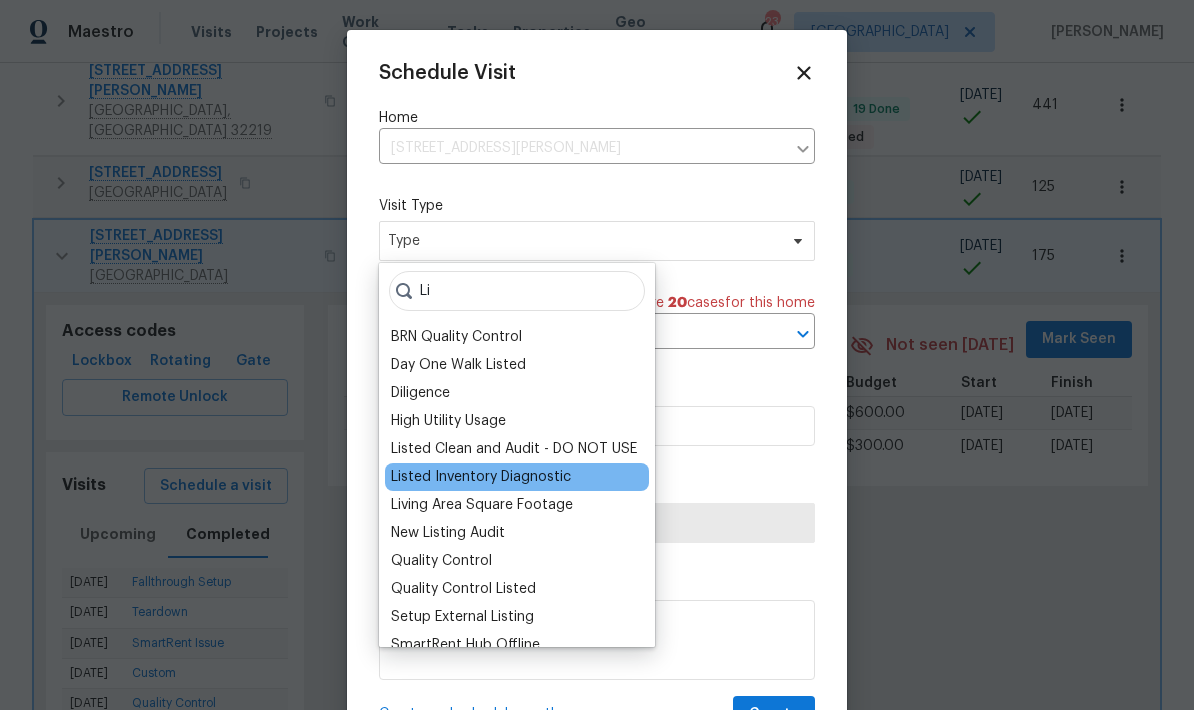 type on "Li" 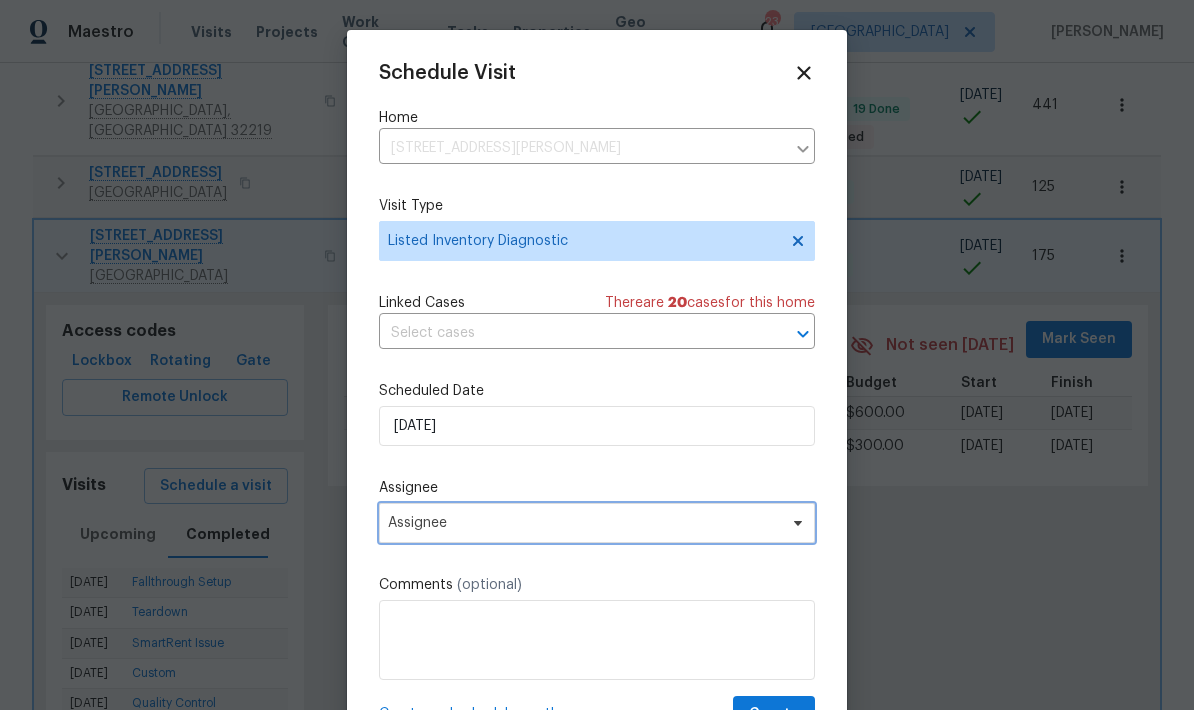click on "Assignee" at bounding box center (584, 523) 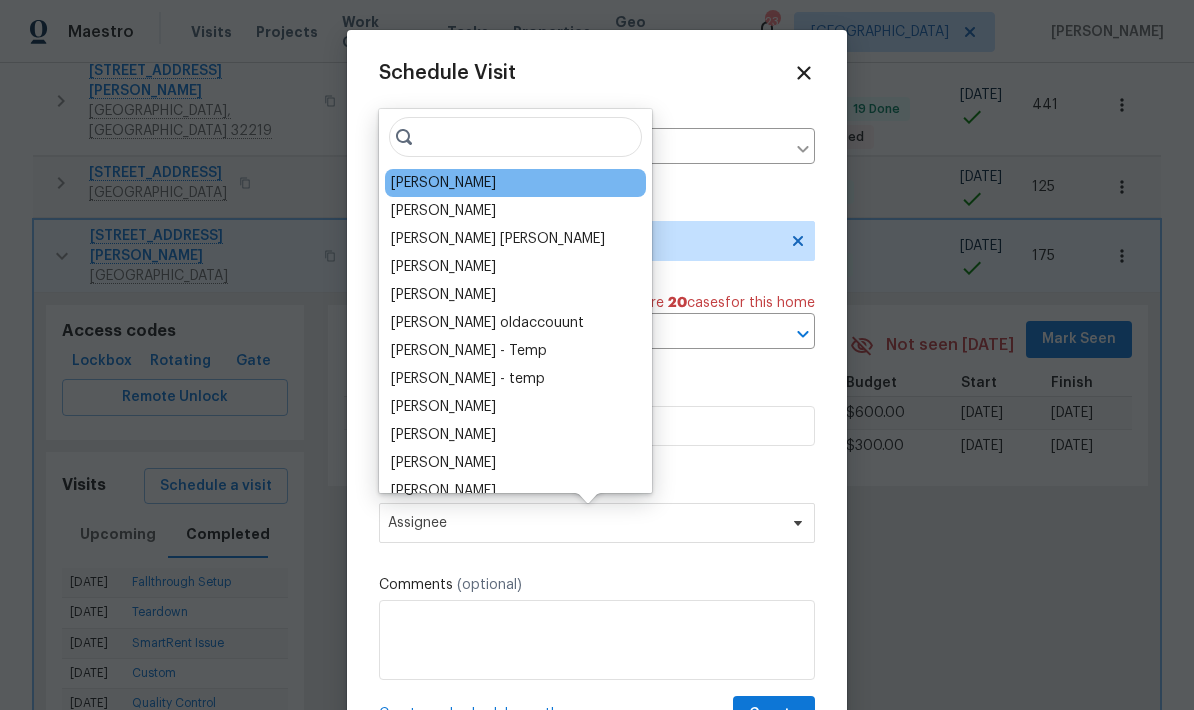 click on "[PERSON_NAME]" at bounding box center (443, 183) 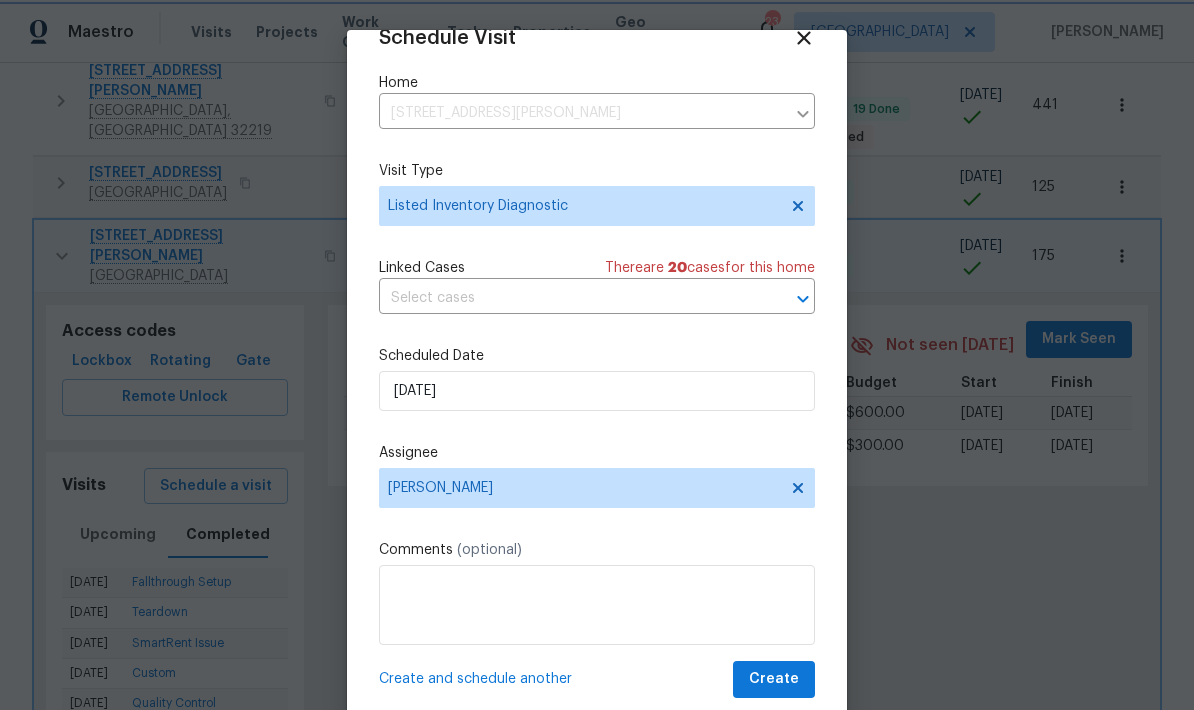scroll, scrollTop: 39, scrollLeft: 0, axis: vertical 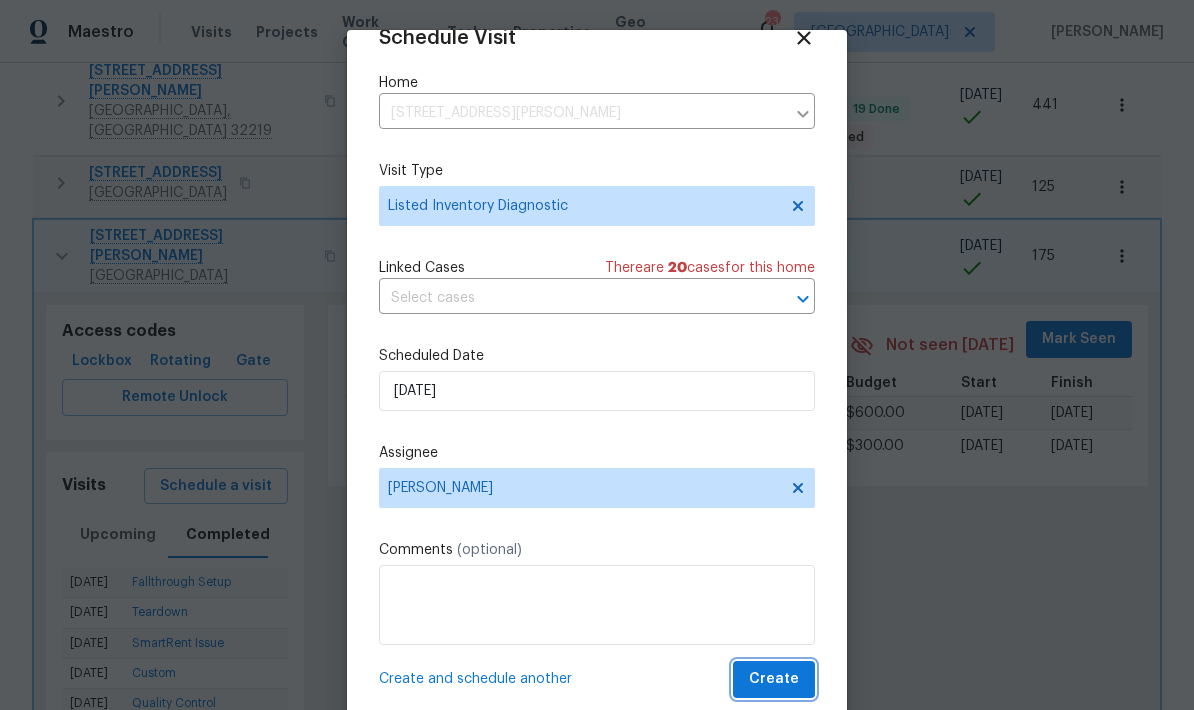 click on "Create" at bounding box center [774, 679] 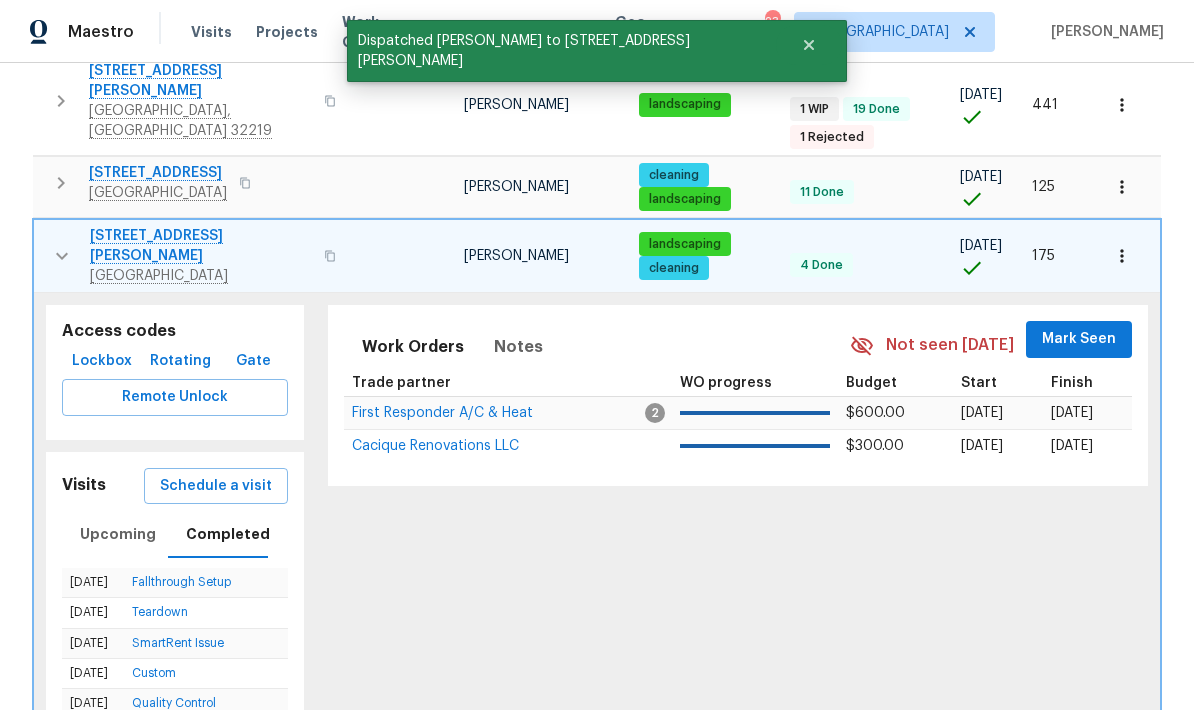 click 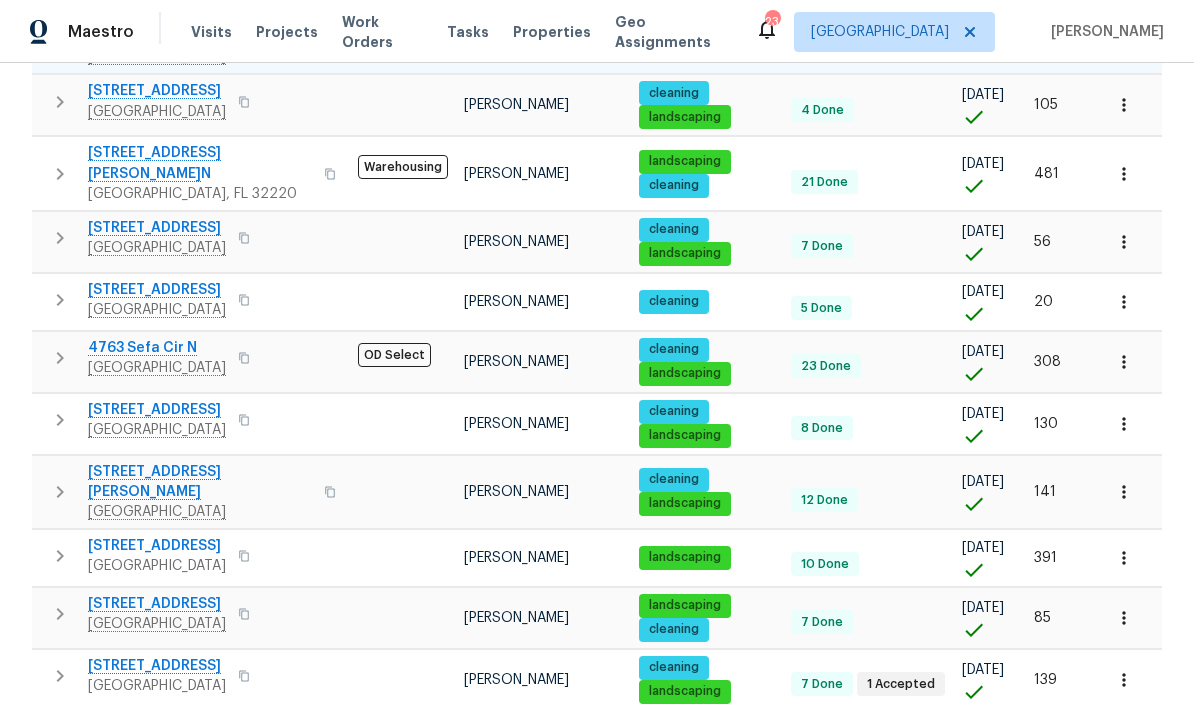 scroll, scrollTop: 714, scrollLeft: 0, axis: vertical 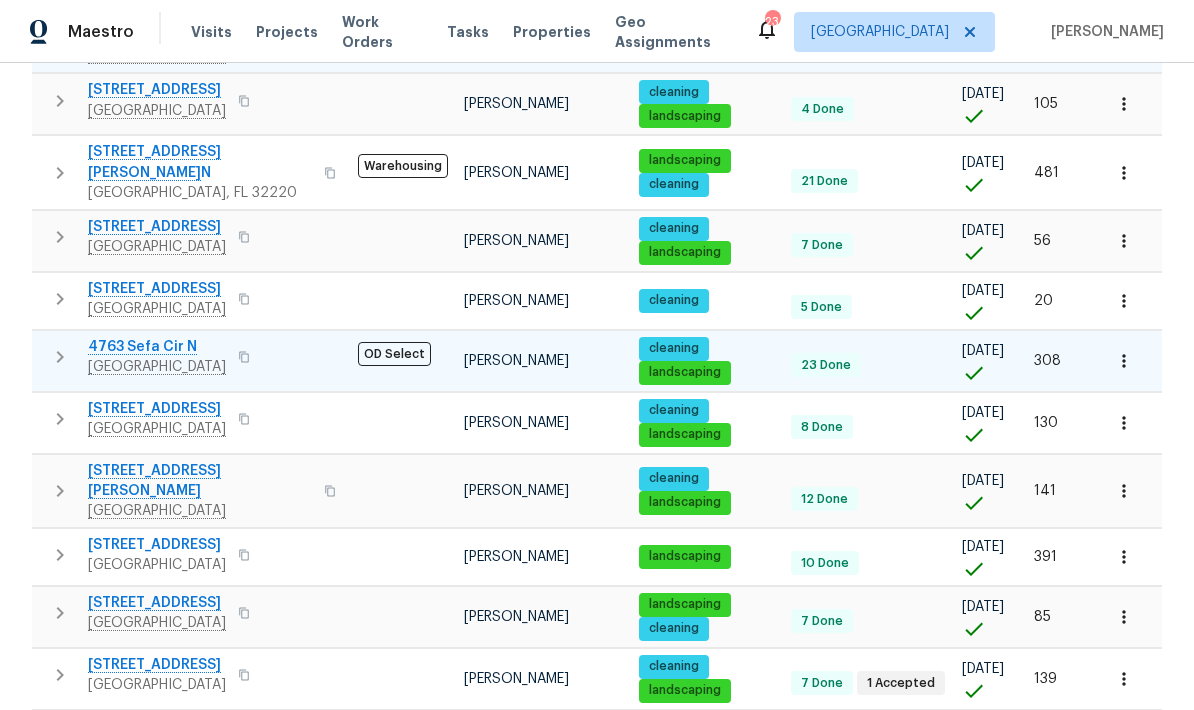 click at bounding box center (60, 357) 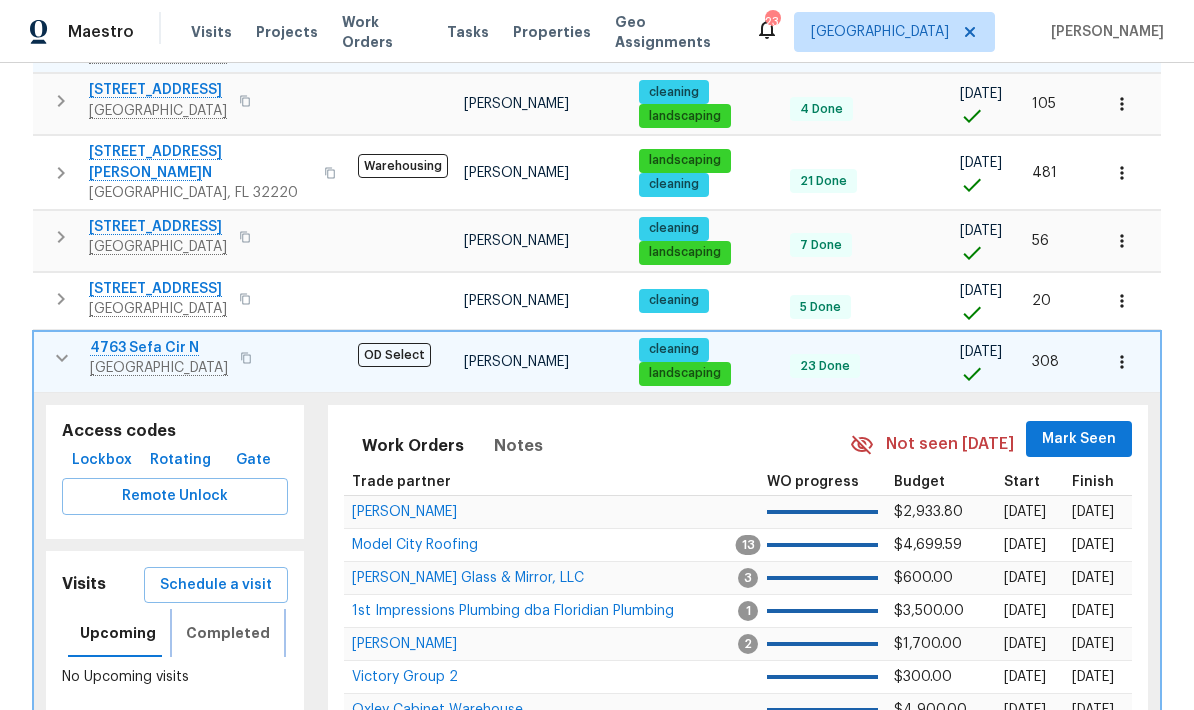 click on "Completed" at bounding box center (228, 633) 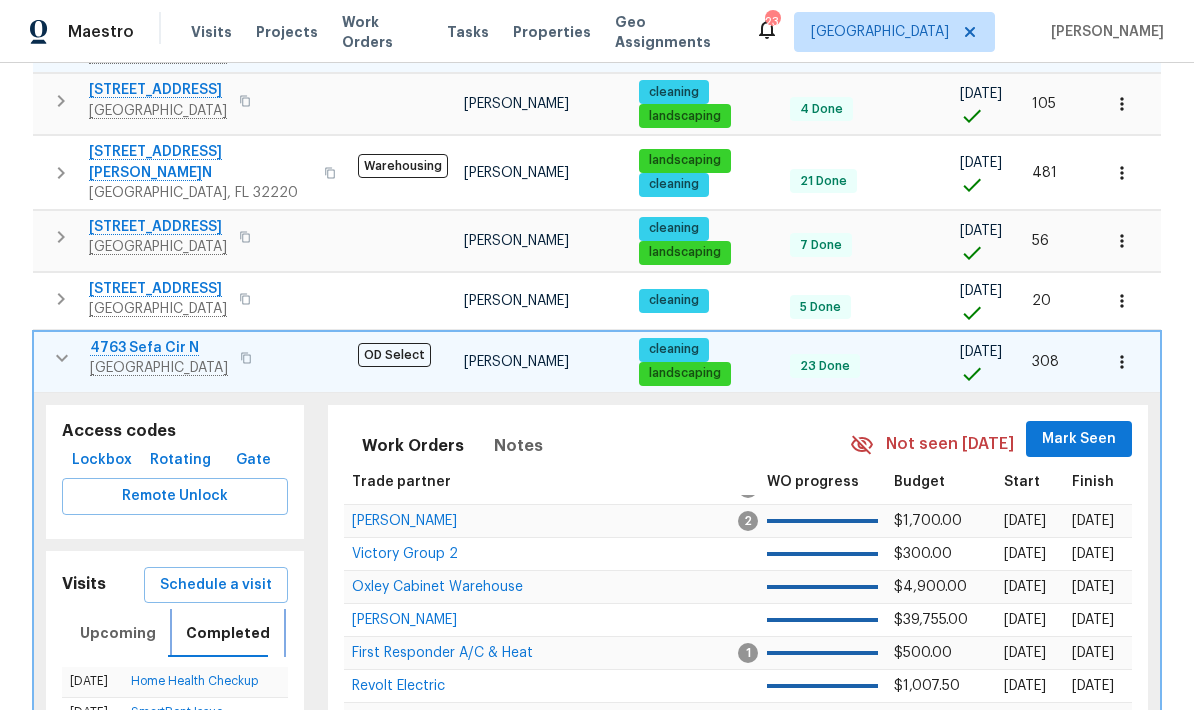 scroll, scrollTop: 123, scrollLeft: 0, axis: vertical 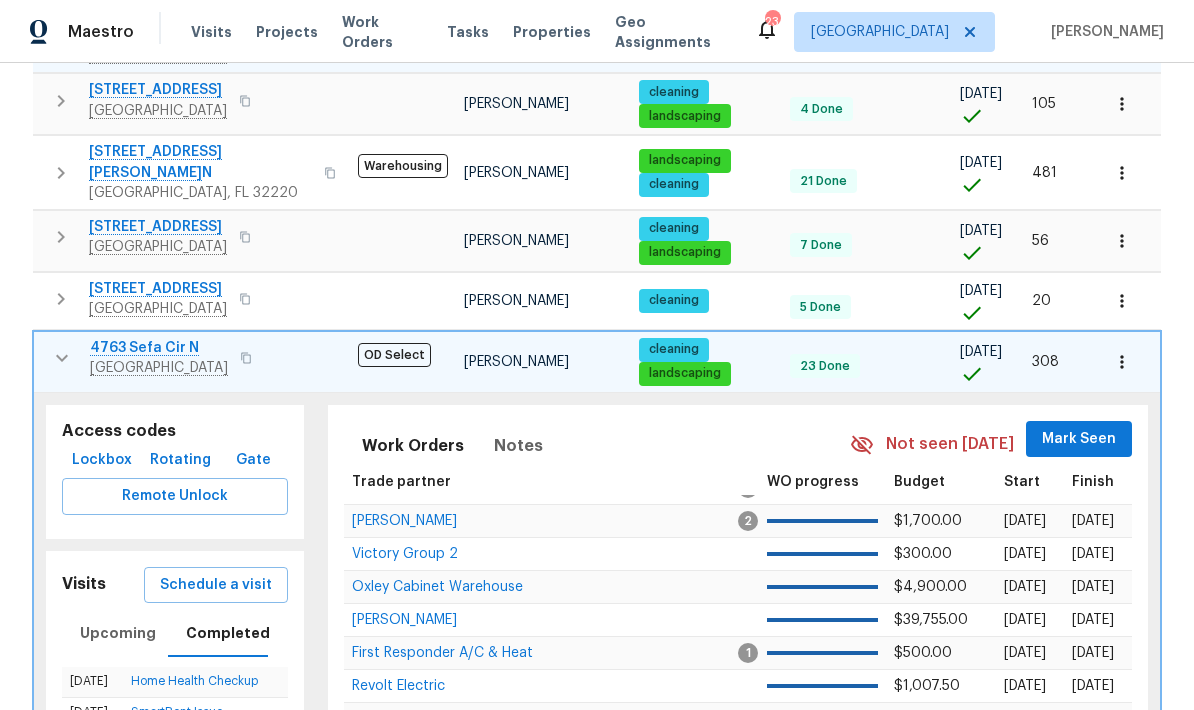 click at bounding box center [62, 358] 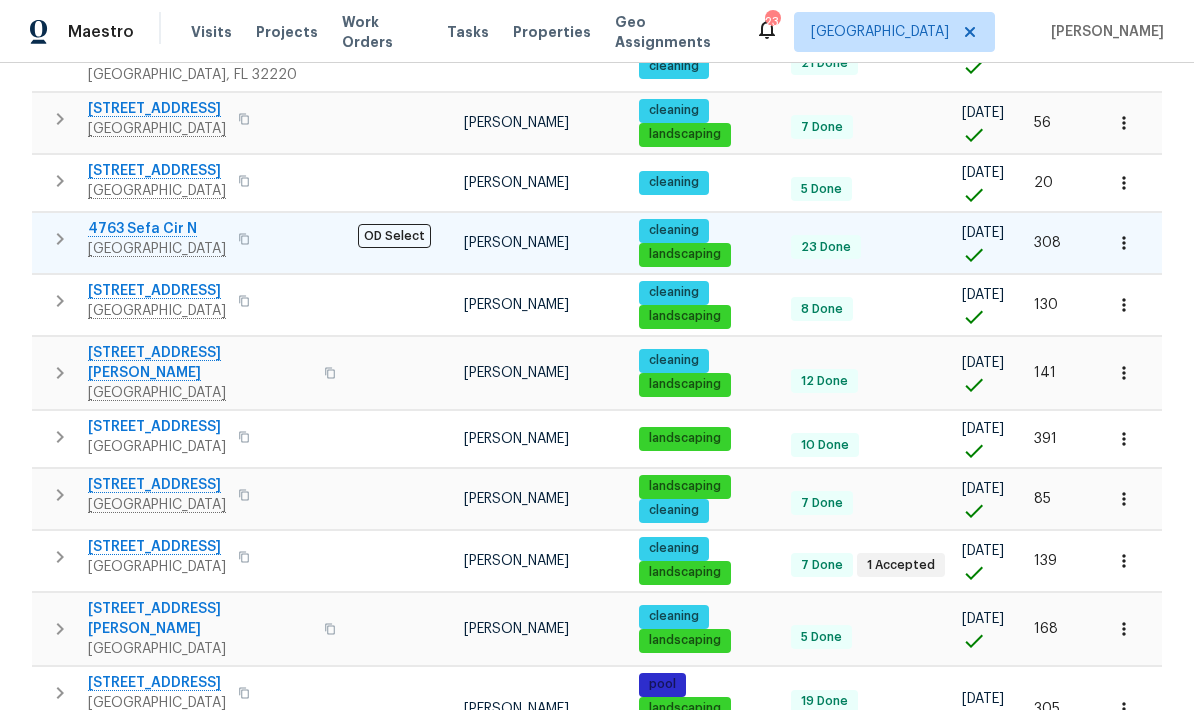 scroll, scrollTop: 836, scrollLeft: 0, axis: vertical 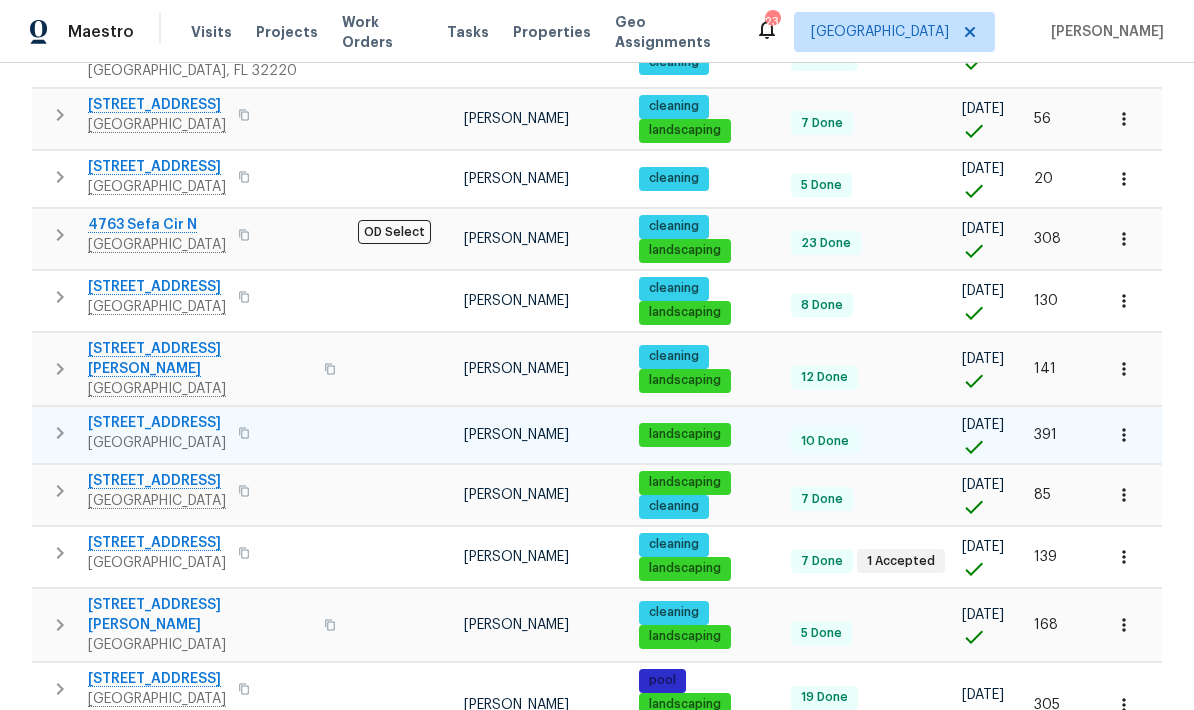 click 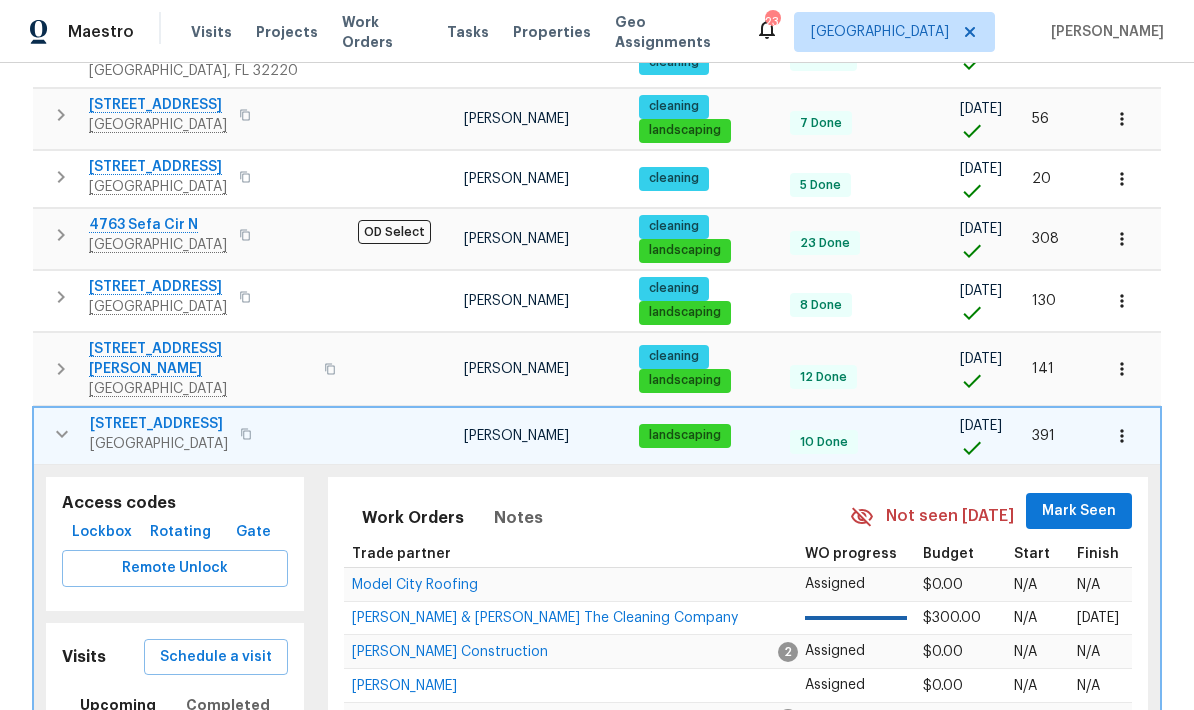 click 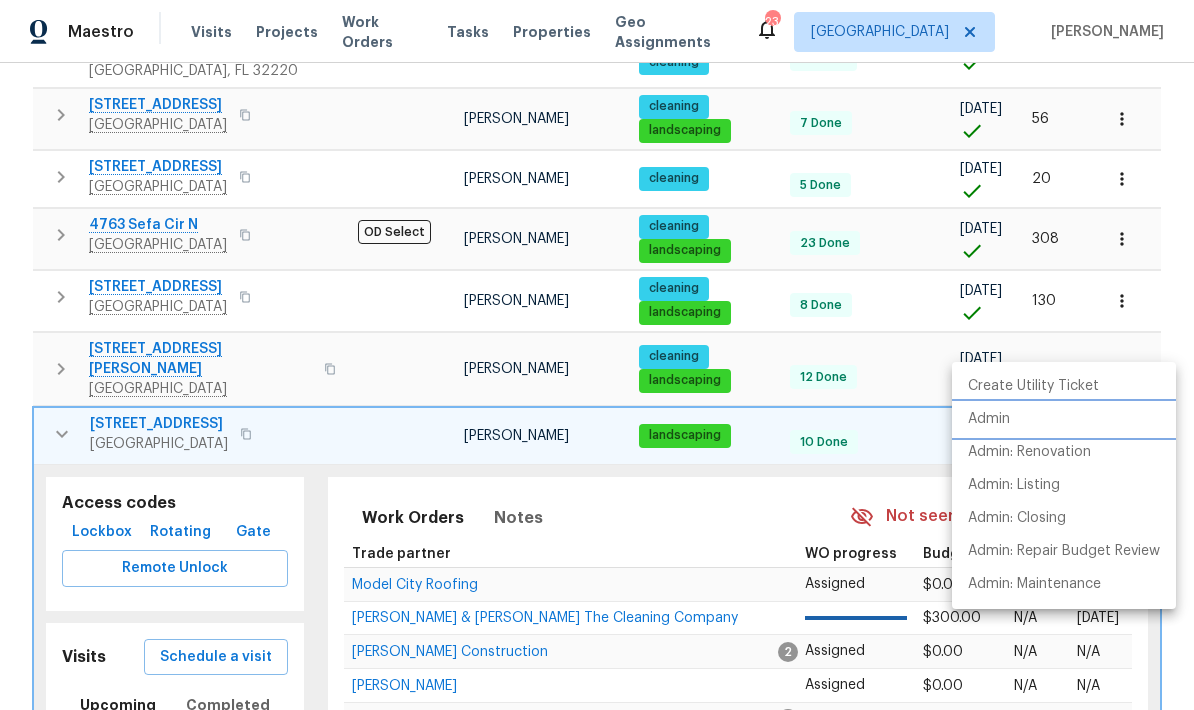 click on "Admin" at bounding box center (989, 419) 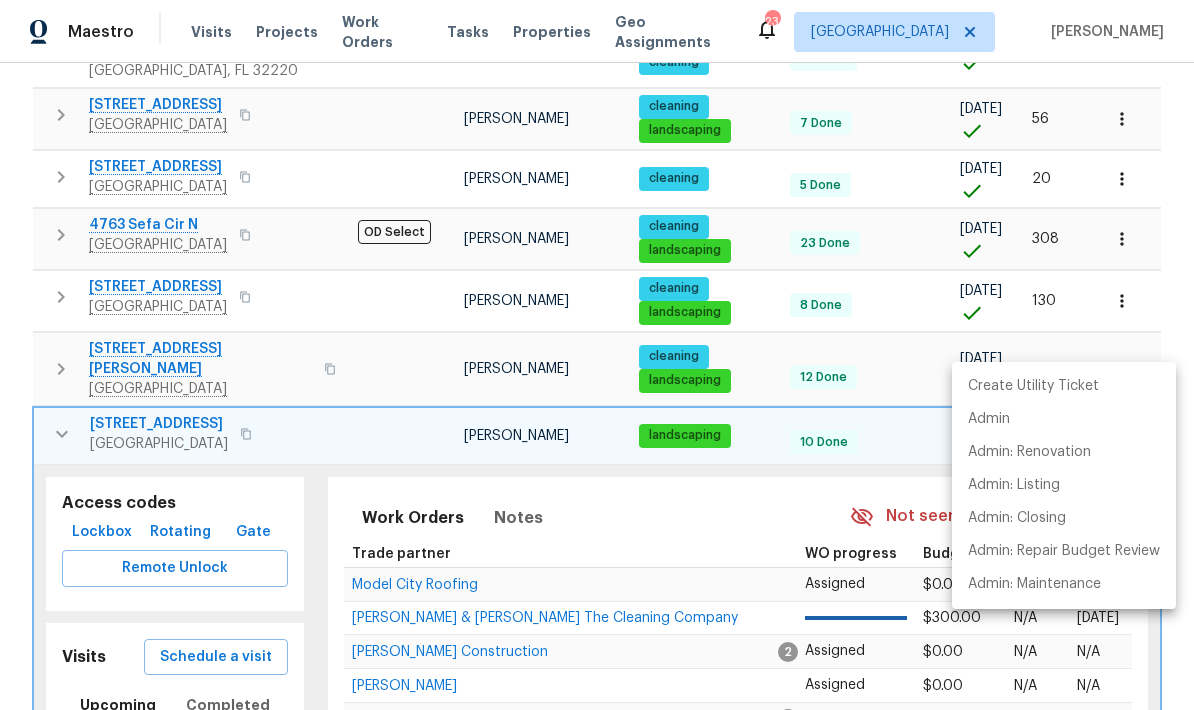 click at bounding box center (597, 355) 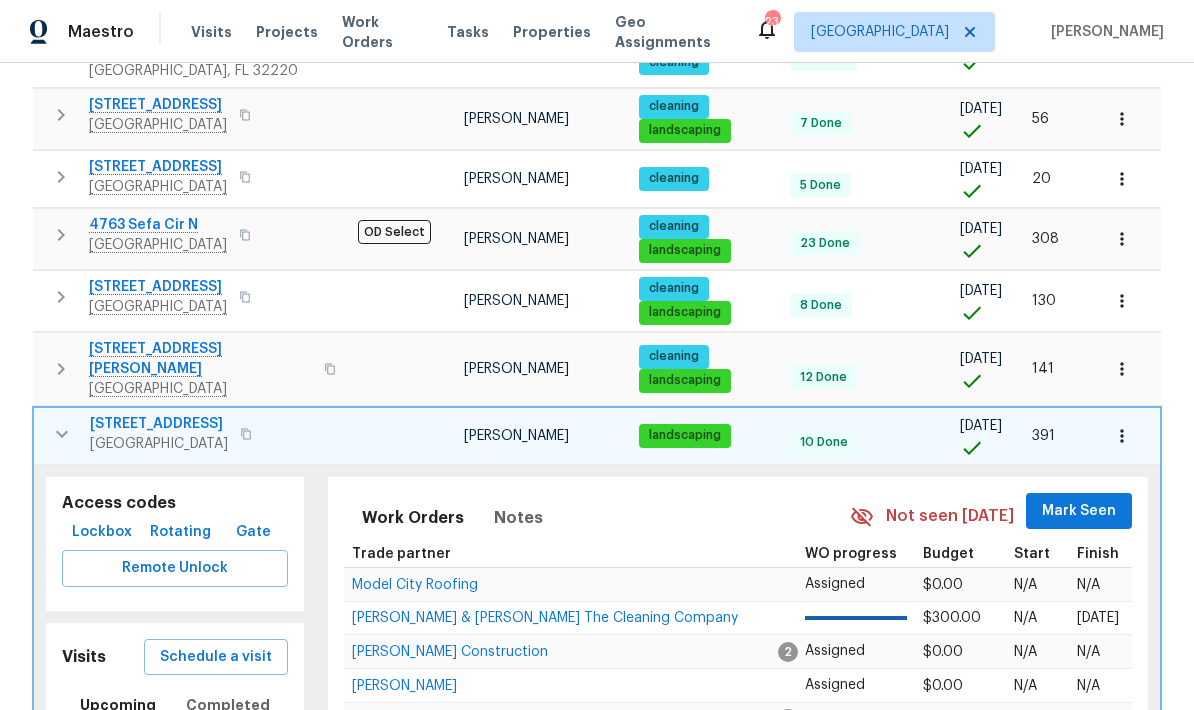 click 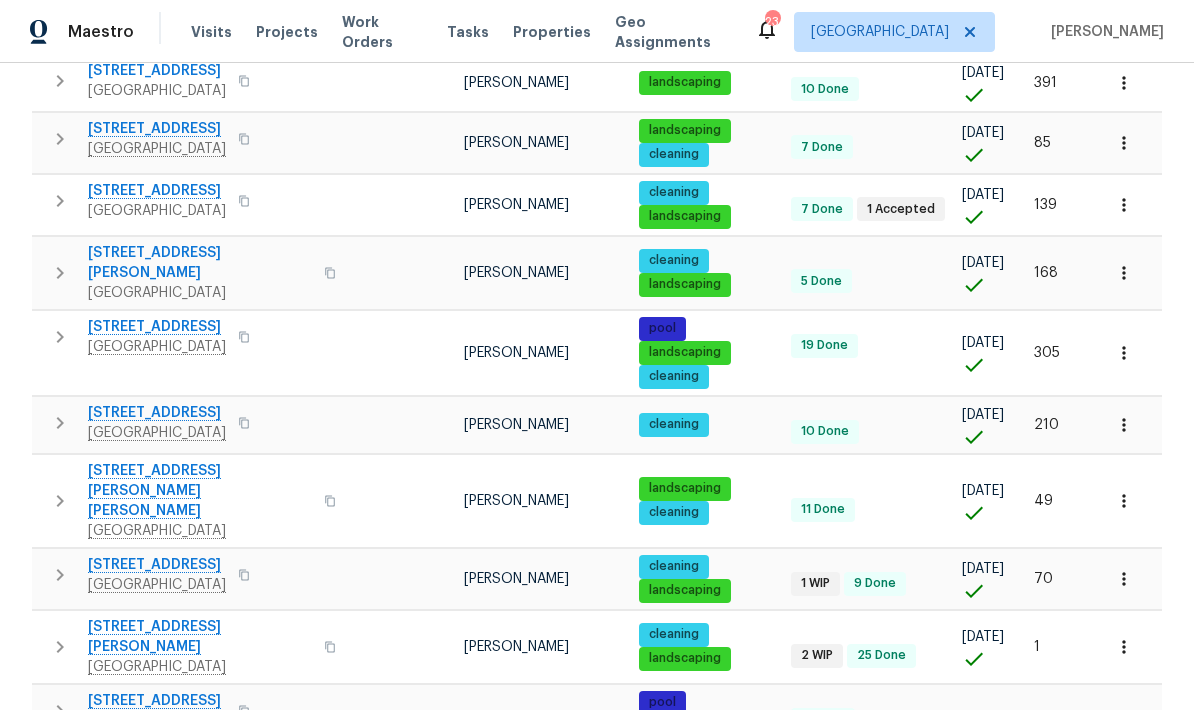 scroll, scrollTop: 1190, scrollLeft: 0, axis: vertical 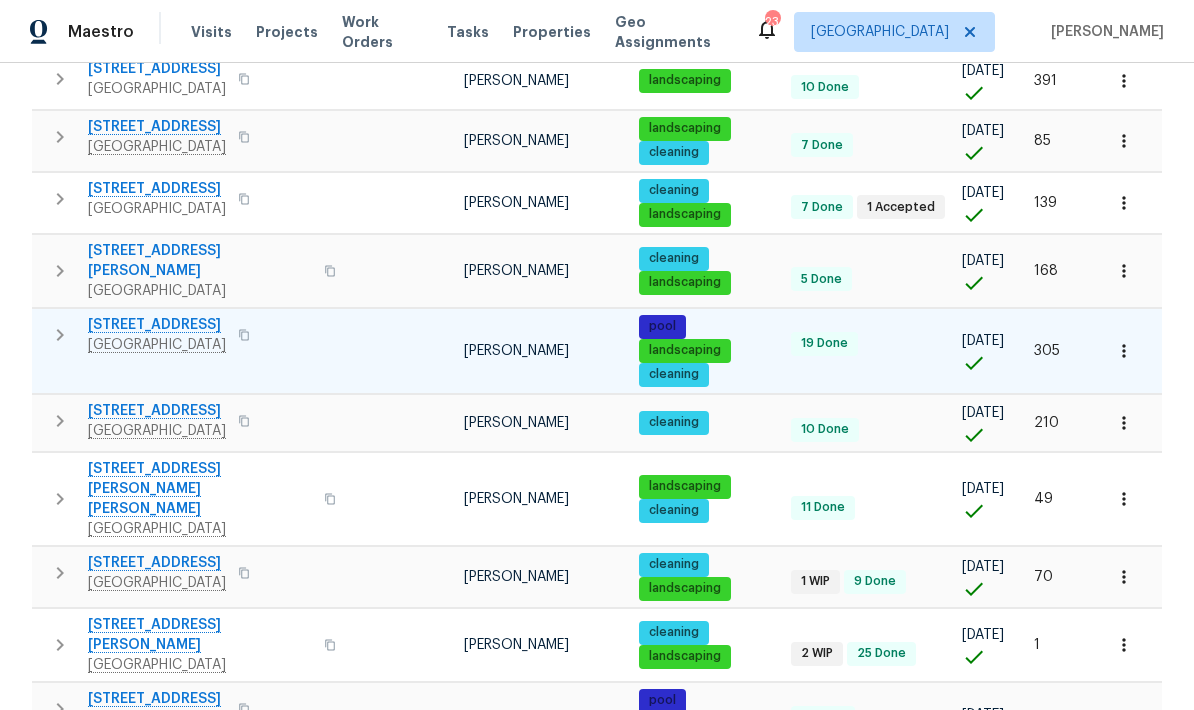 click 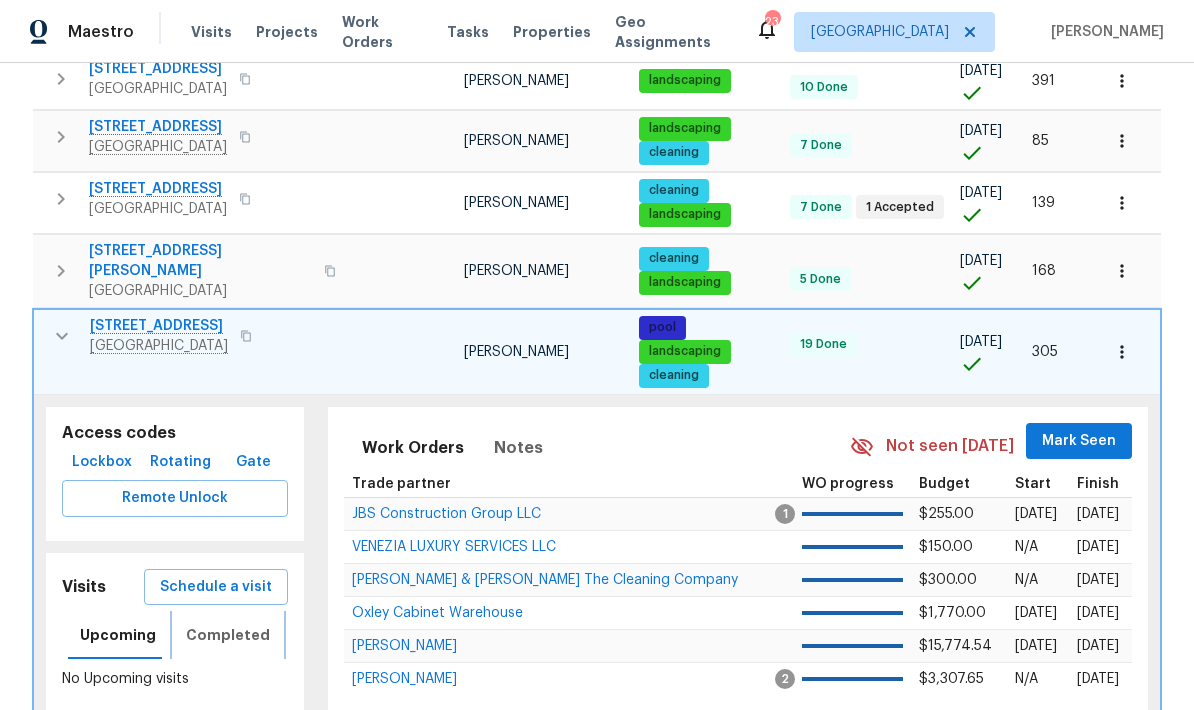 click on "Completed" at bounding box center (228, 635) 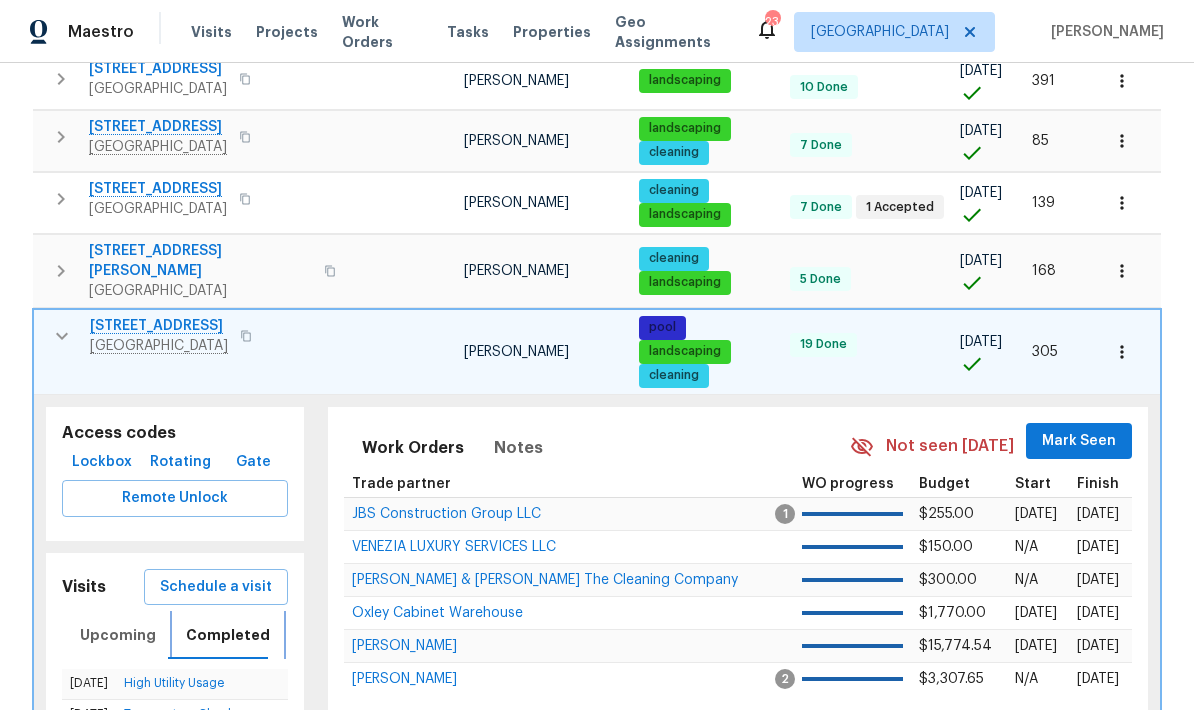 scroll, scrollTop: 0, scrollLeft: 0, axis: both 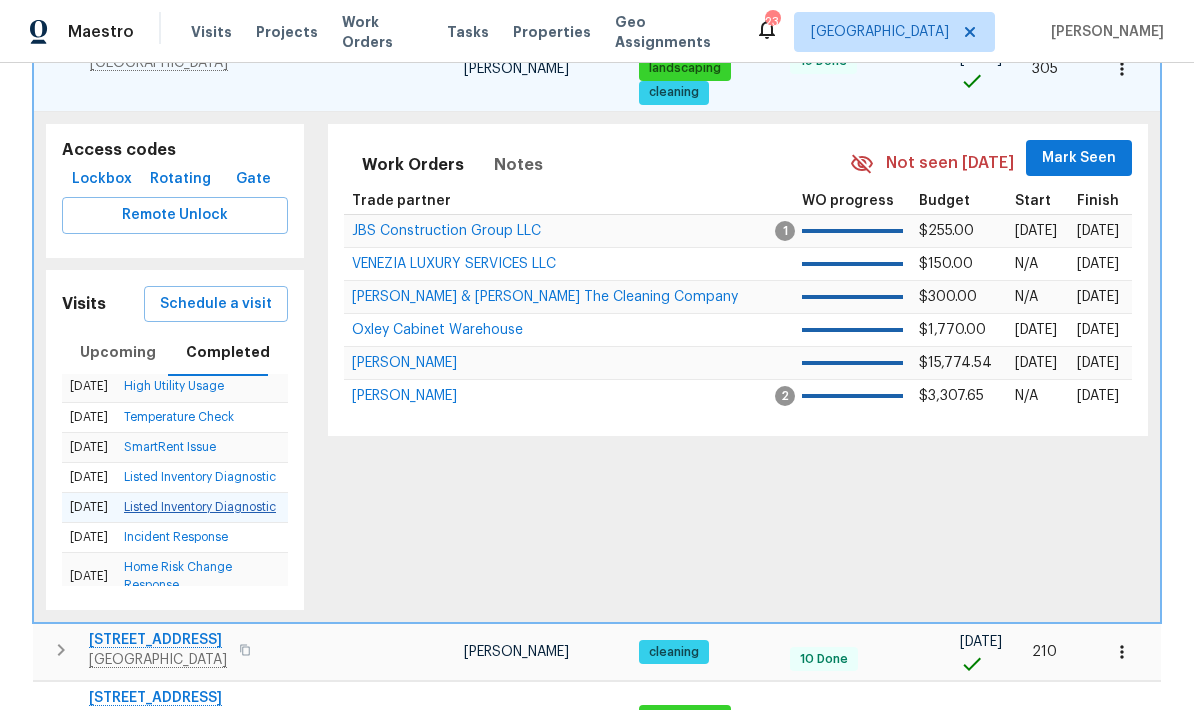 click on "Listed Inventory Diagnostic" at bounding box center (200, 507) 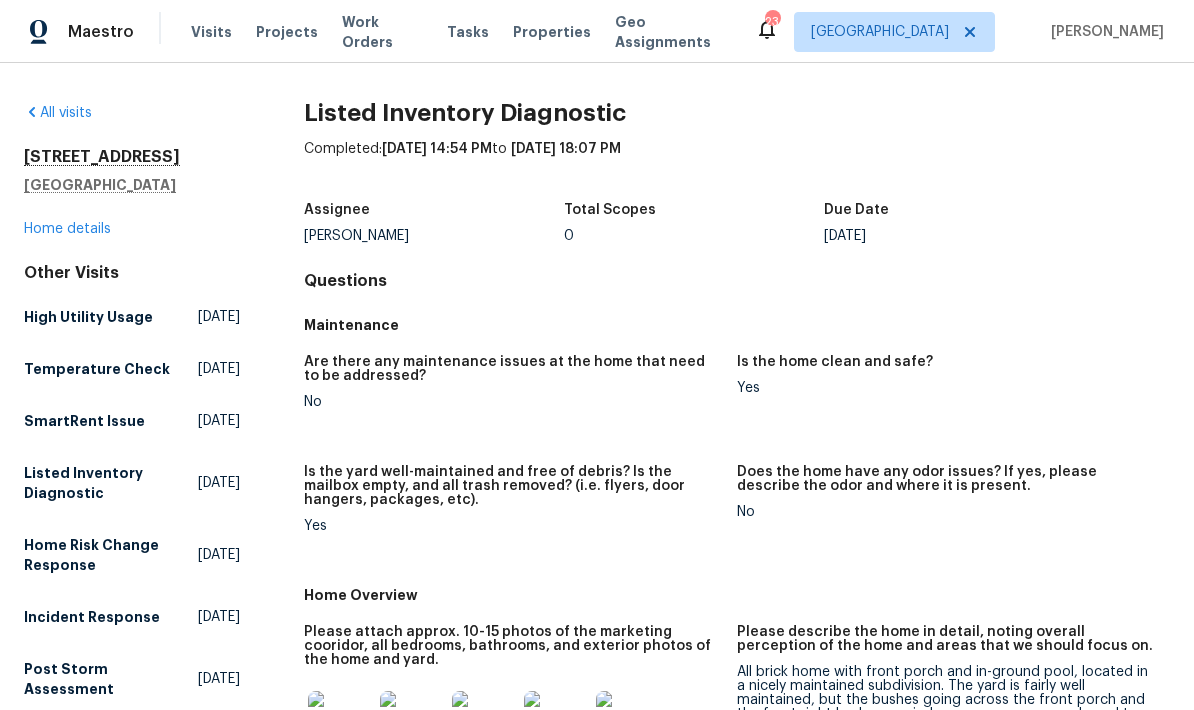 scroll, scrollTop: 0, scrollLeft: 0, axis: both 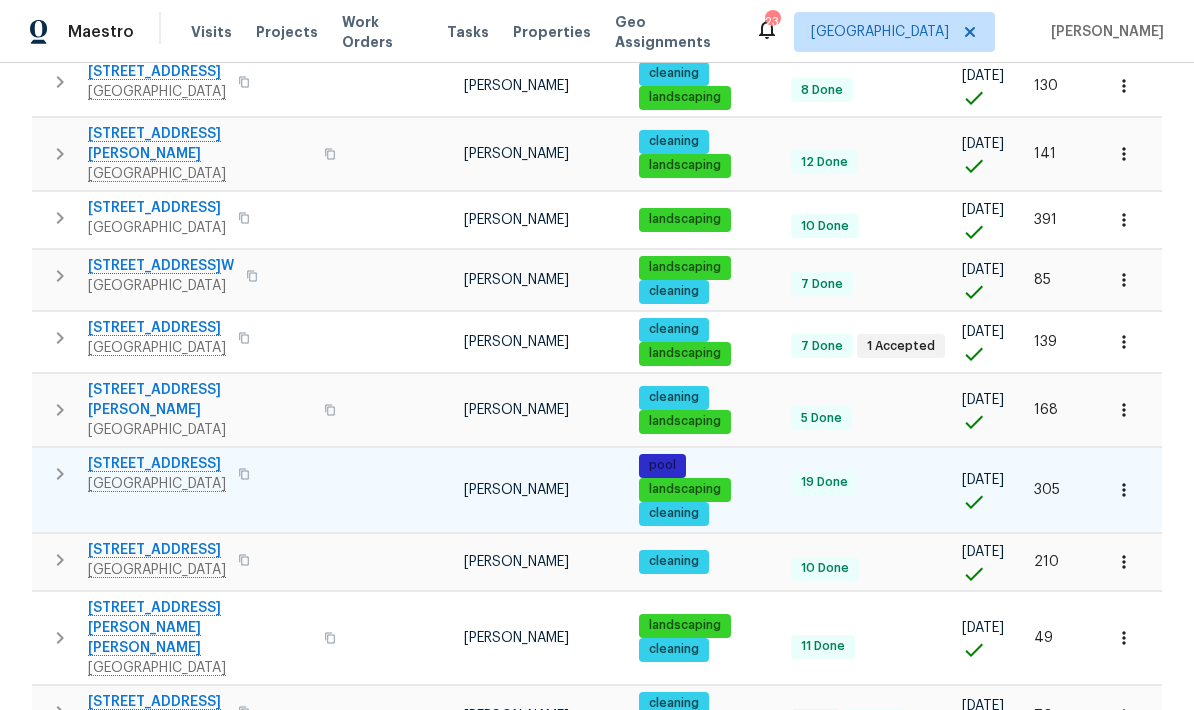 click 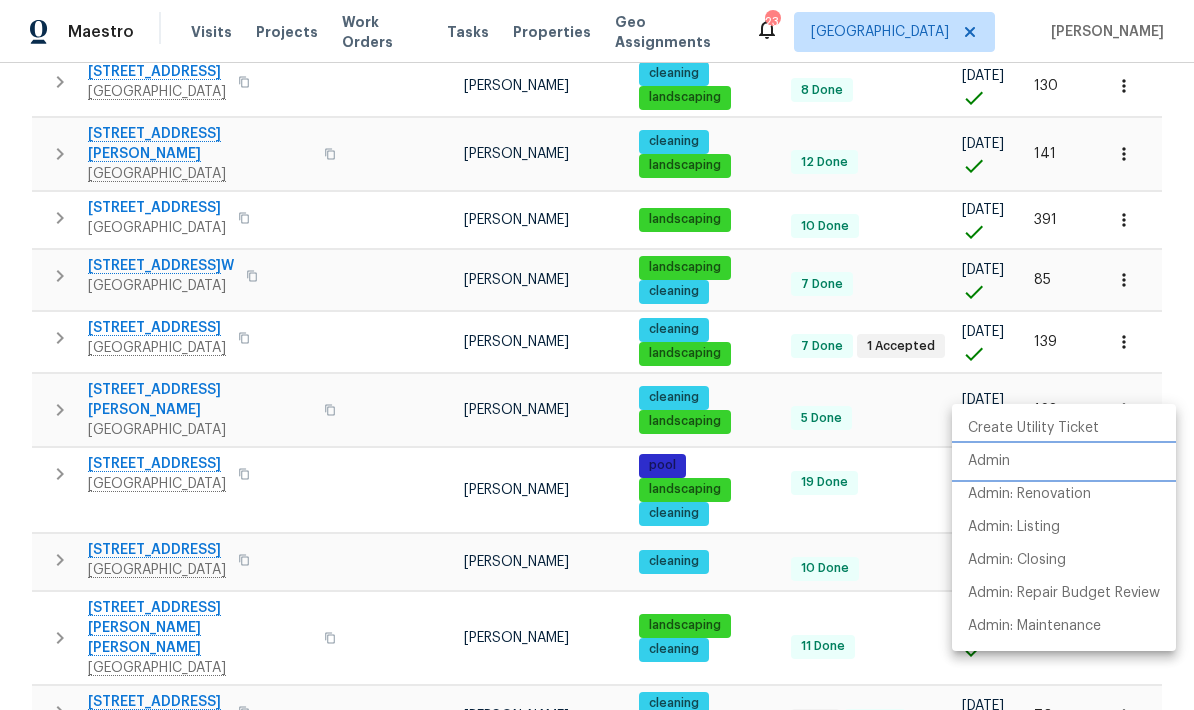 click on "Admin" at bounding box center [989, 461] 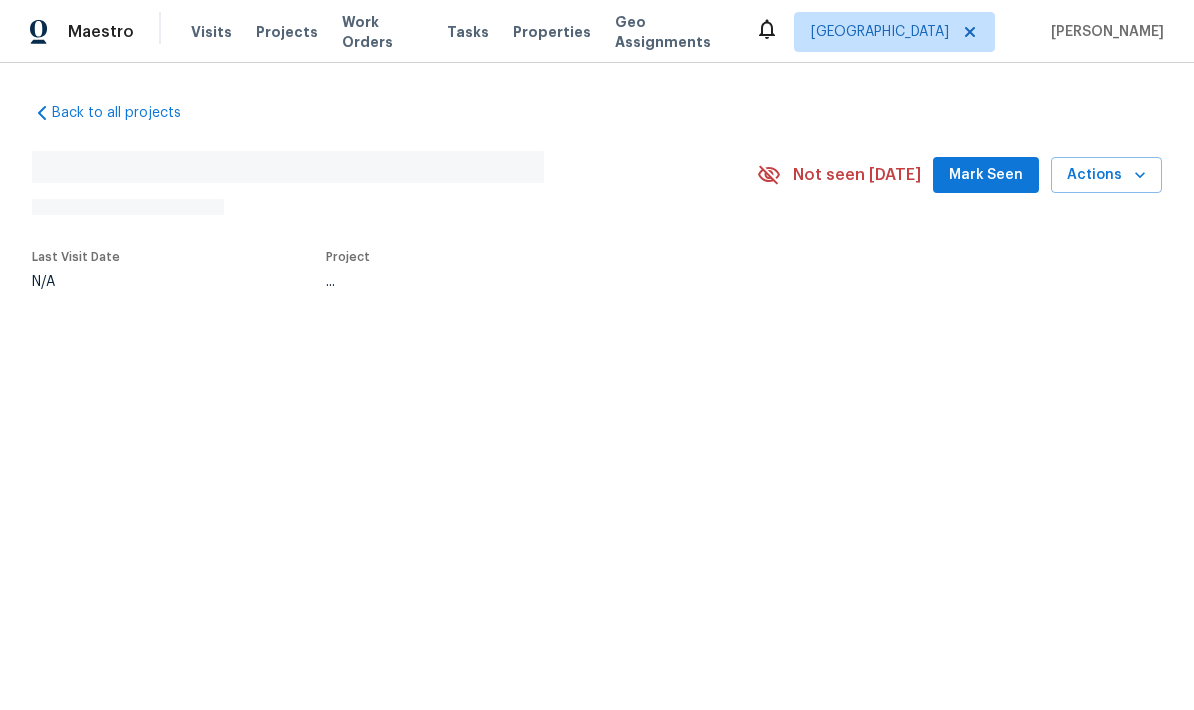 scroll, scrollTop: 0, scrollLeft: 0, axis: both 